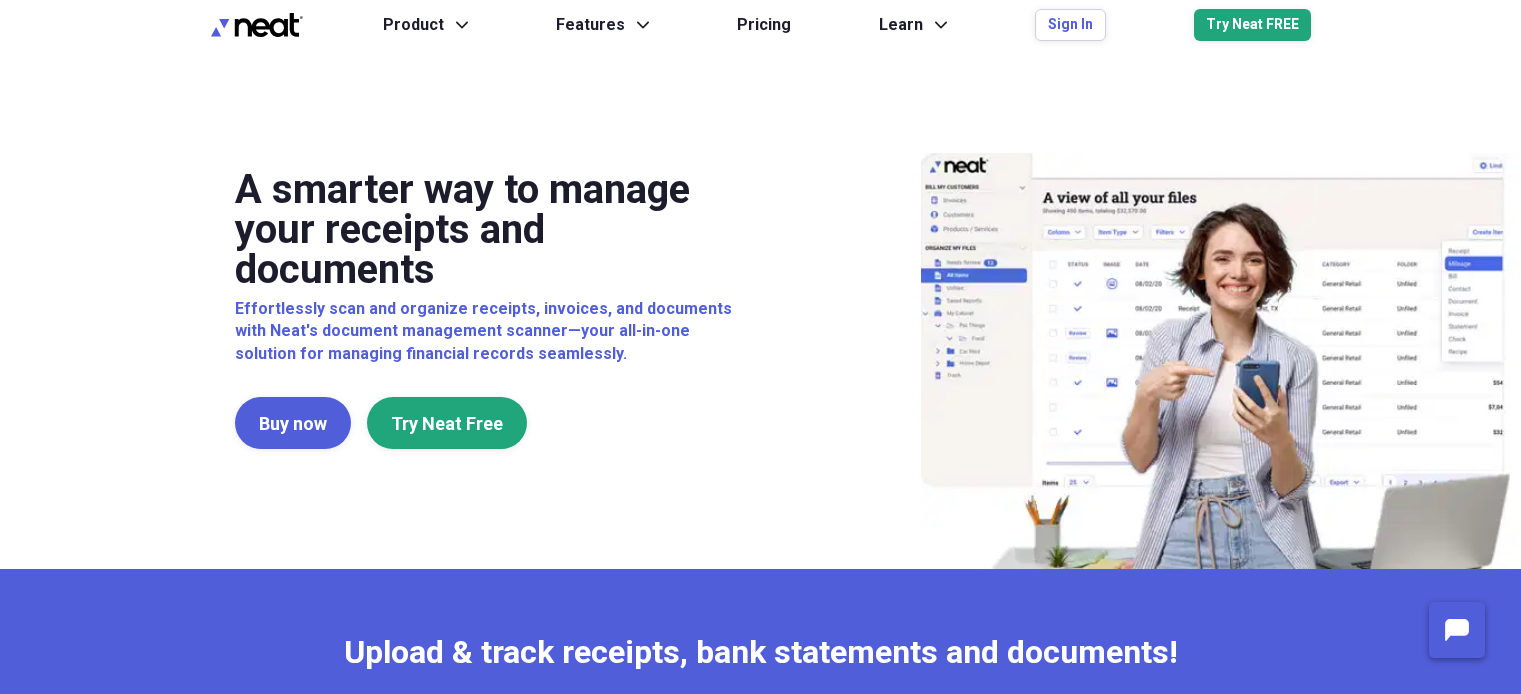 scroll, scrollTop: 0, scrollLeft: 0, axis: both 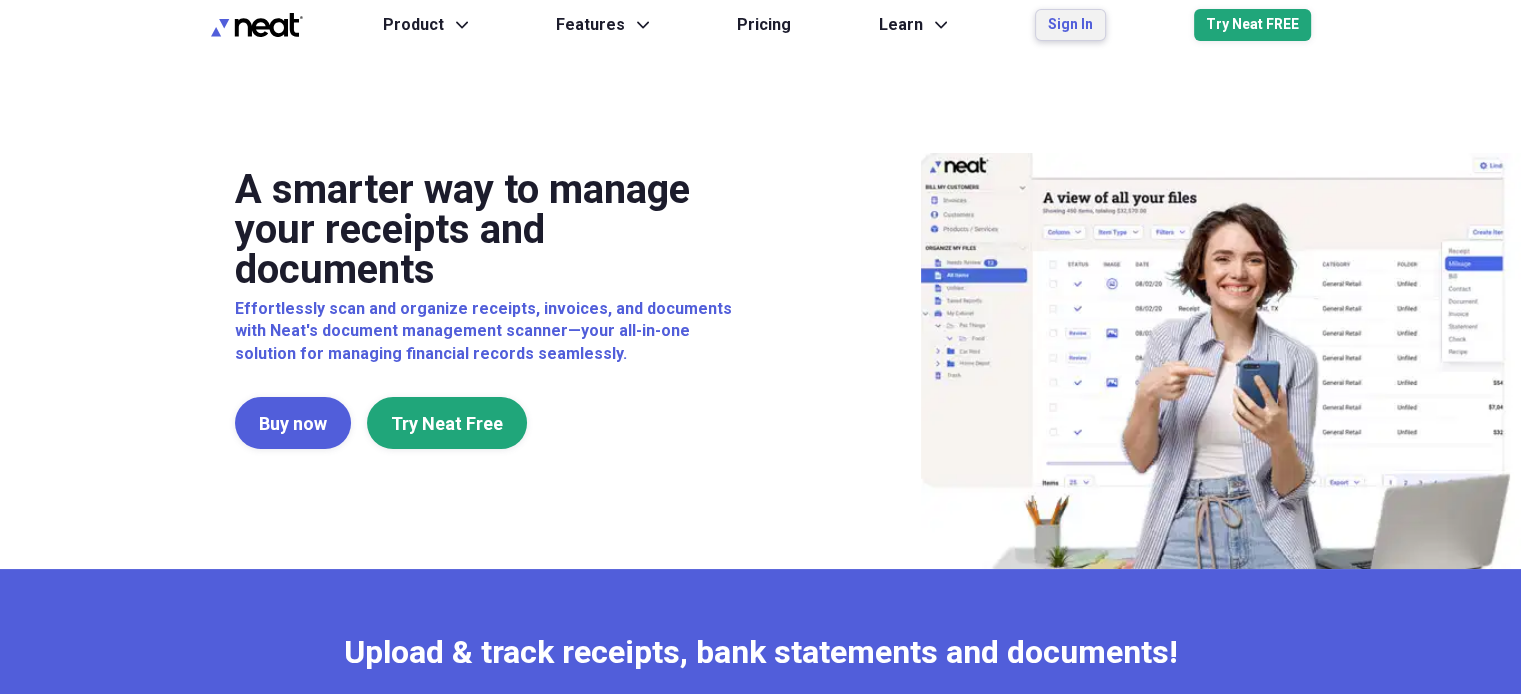 click on "Sign In" at bounding box center (1070, 25) 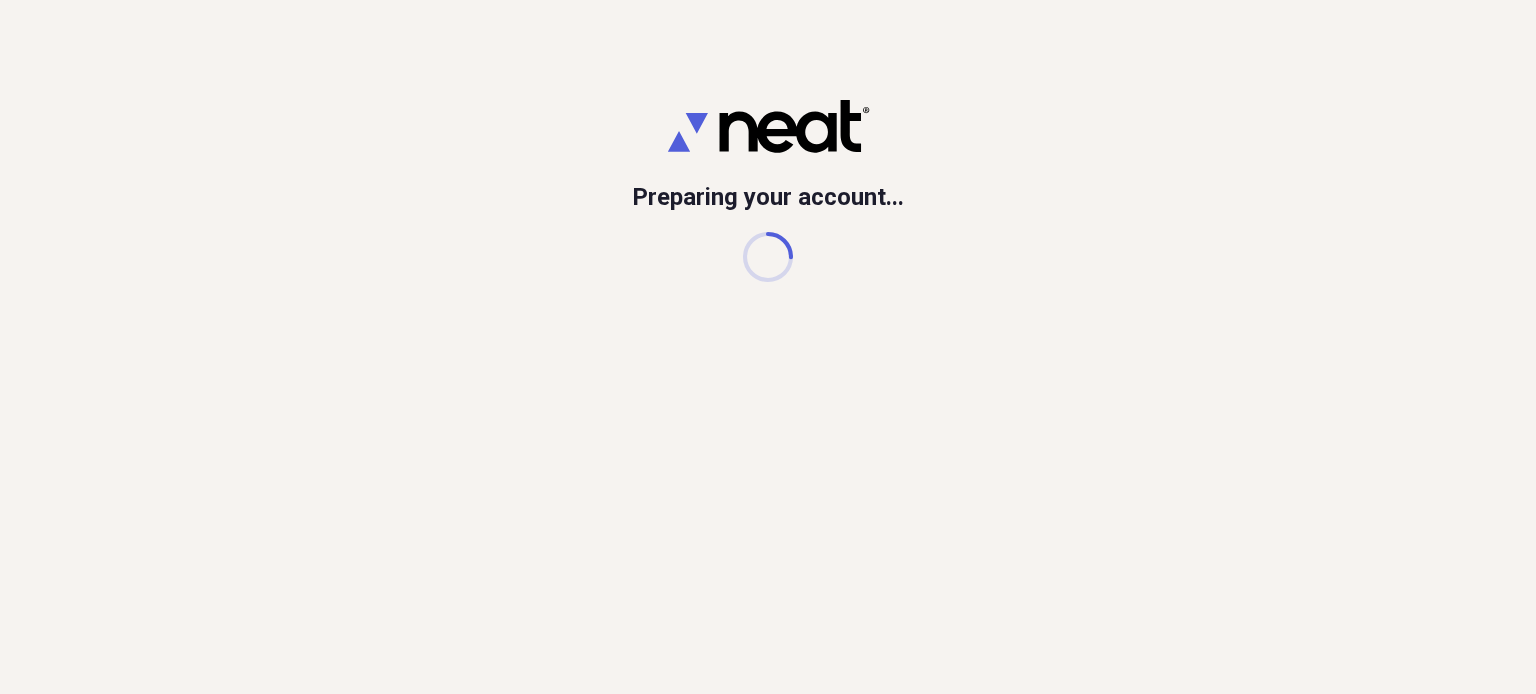 scroll, scrollTop: 0, scrollLeft: 0, axis: both 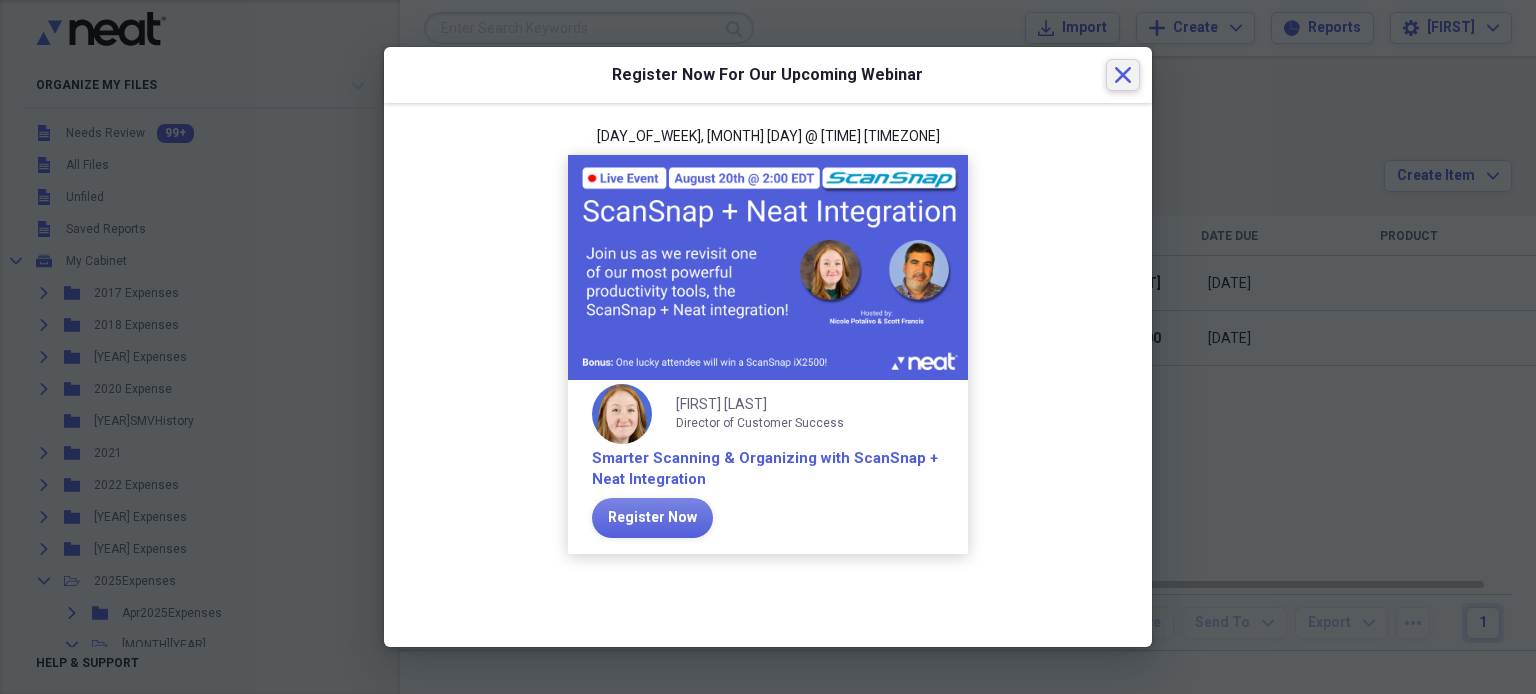 click on "Close" at bounding box center (1123, 75) 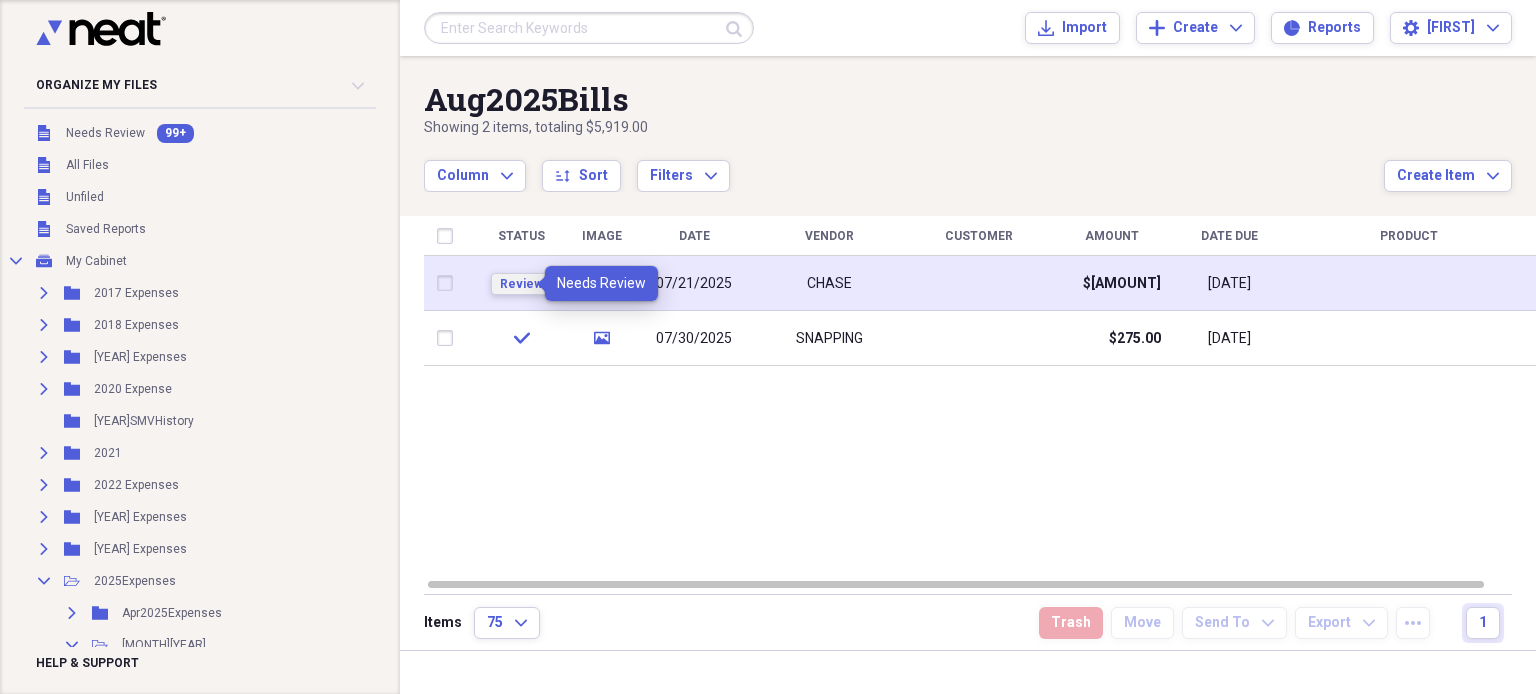 click on "Review" at bounding box center [521, 284] 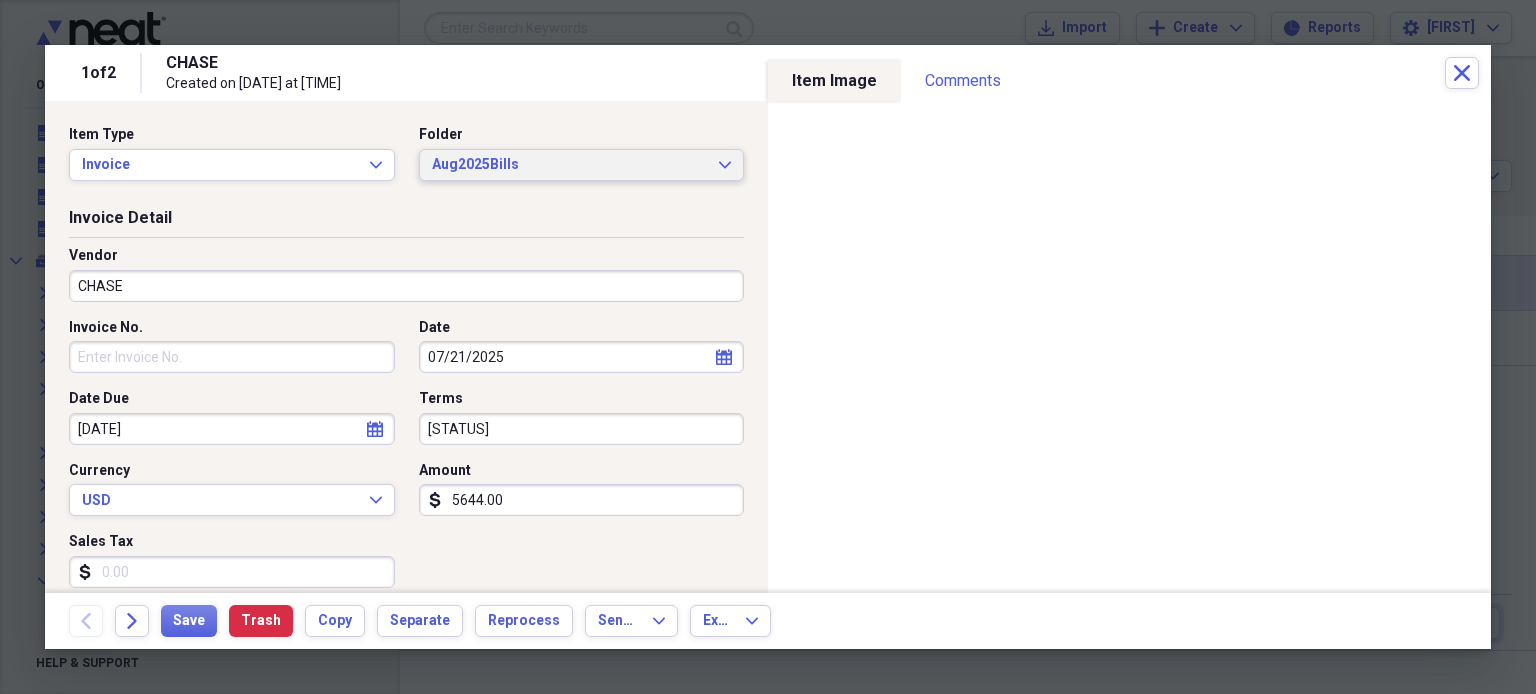 click on "[MONTH][YEAR]Bills Expand" at bounding box center [582, 165] 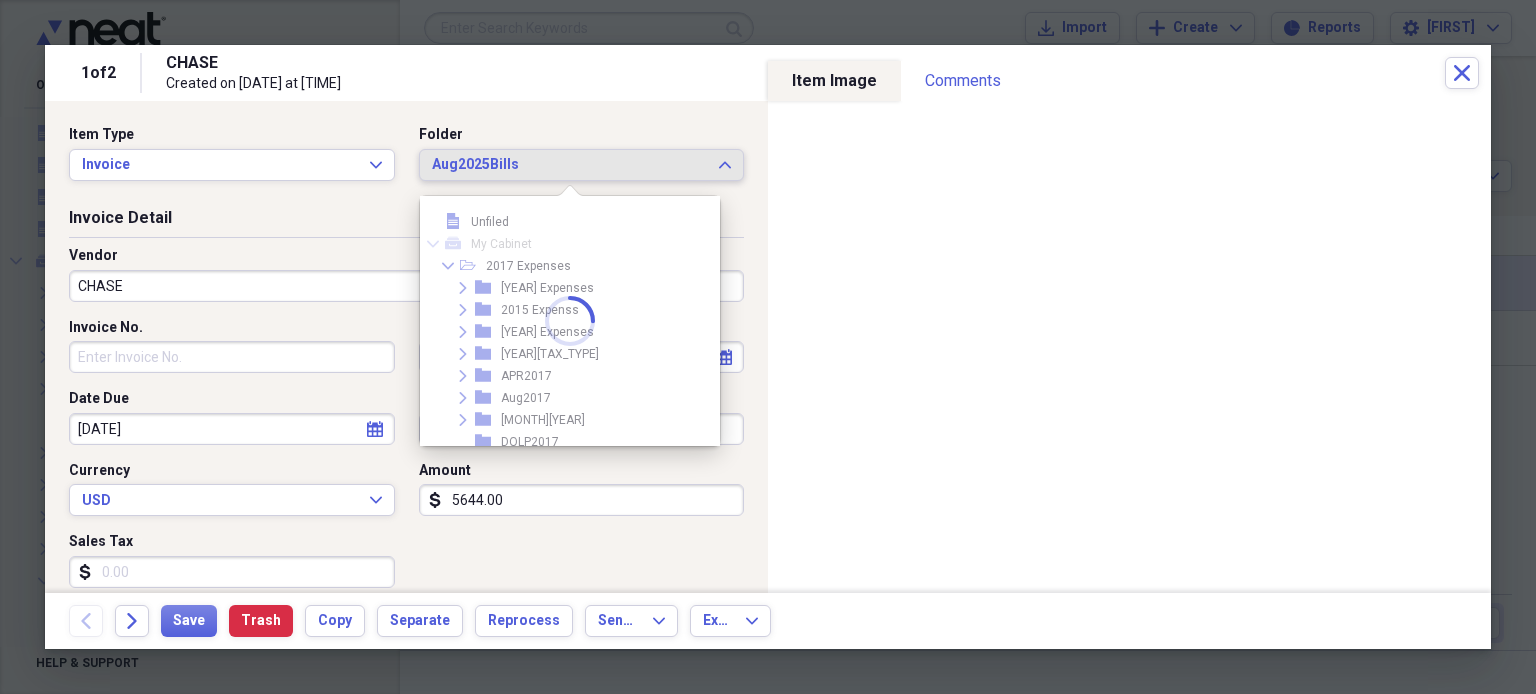 scroll, scrollTop: 1287, scrollLeft: 0, axis: vertical 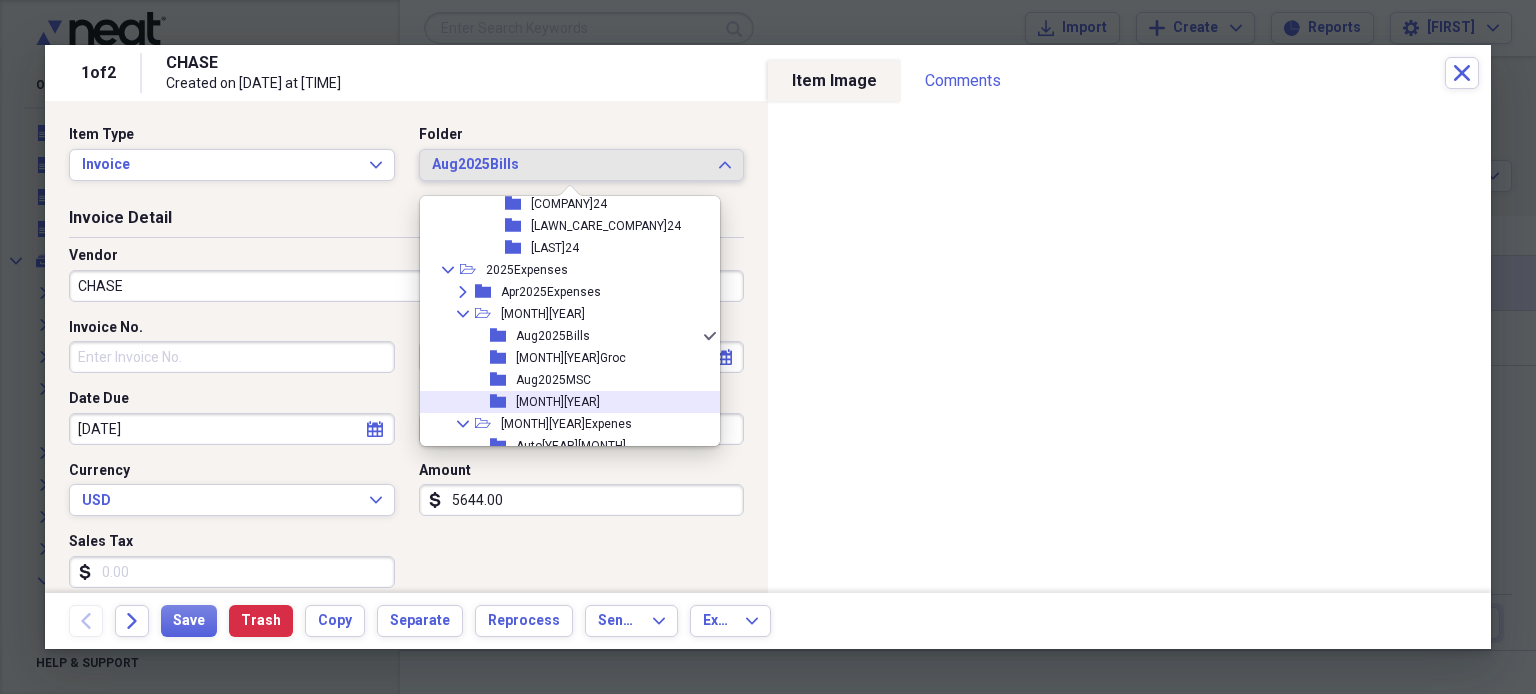 click on "[MONTH][YEAR]" at bounding box center (558, 402) 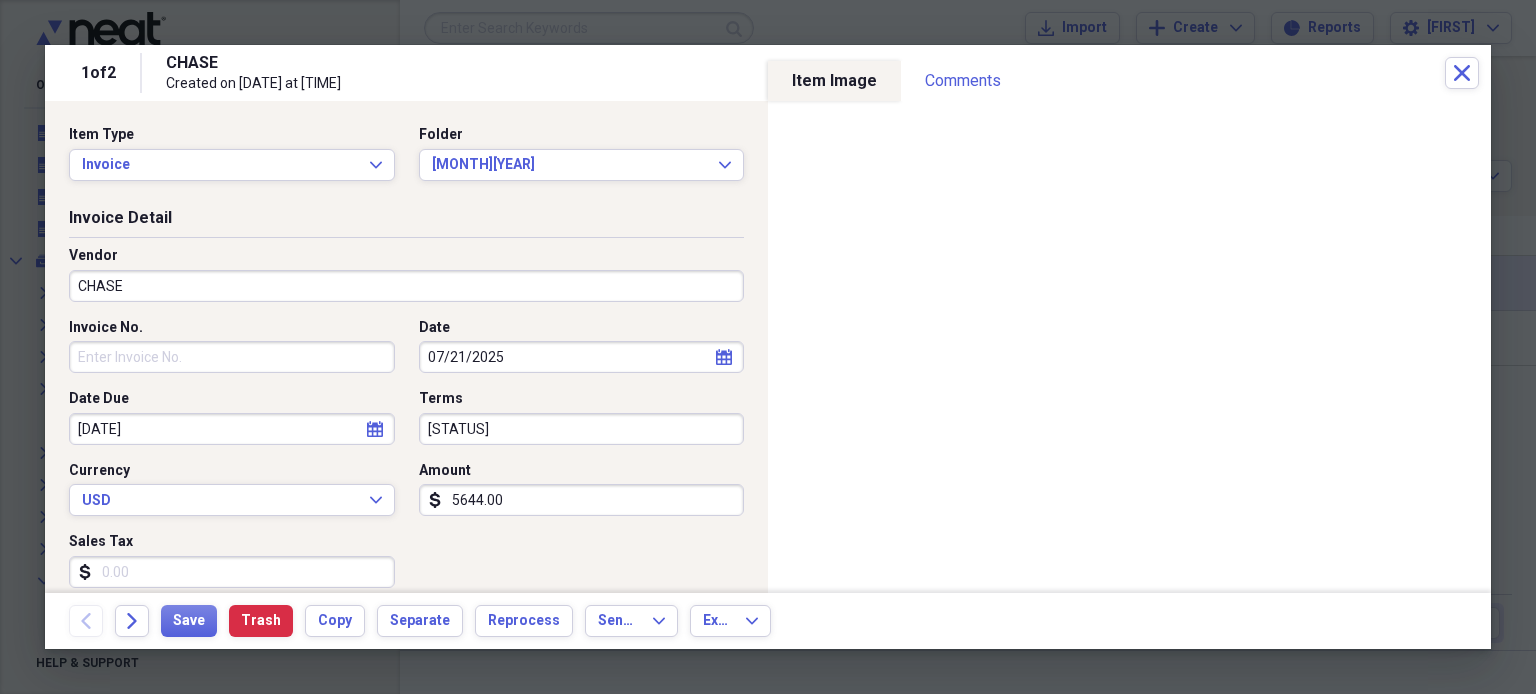 click on "Invoice No." at bounding box center [232, 357] 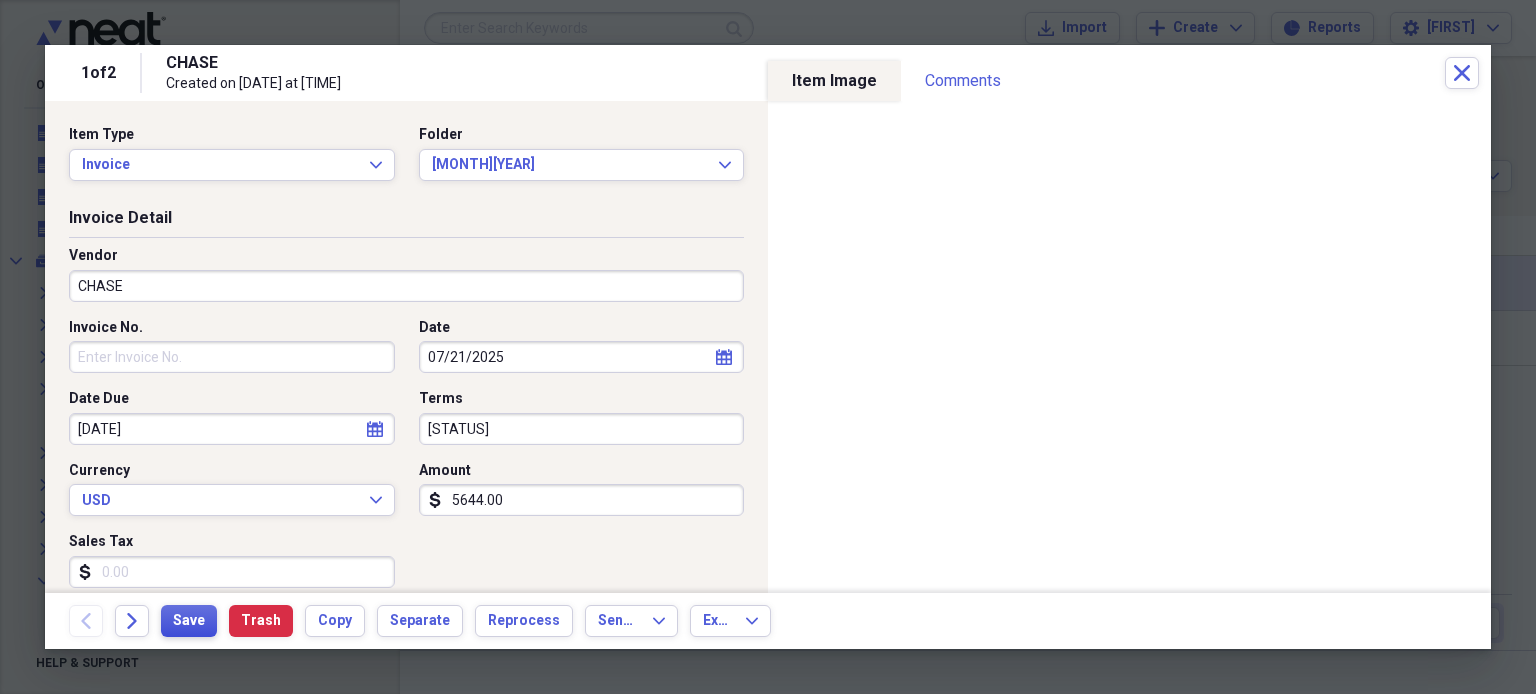 click on "Save" at bounding box center [189, 621] 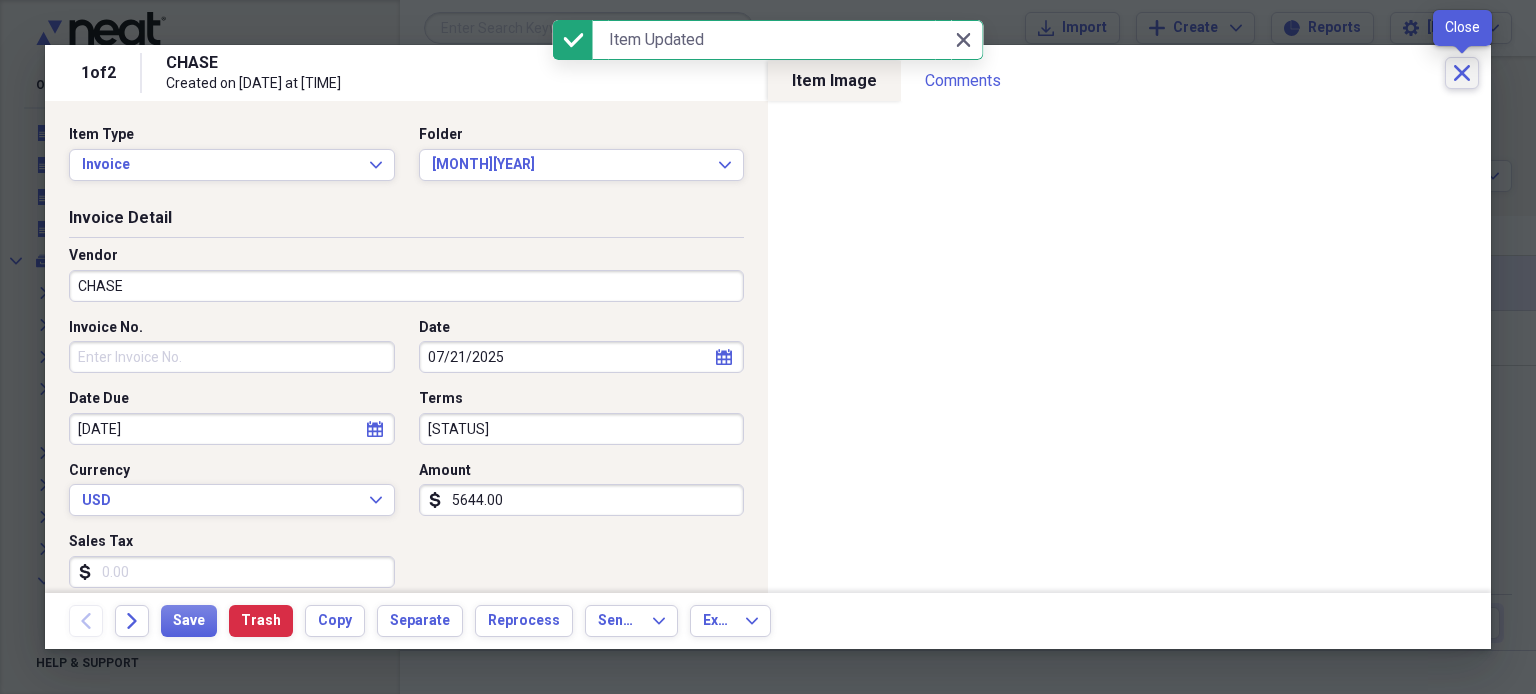 click on "Close" 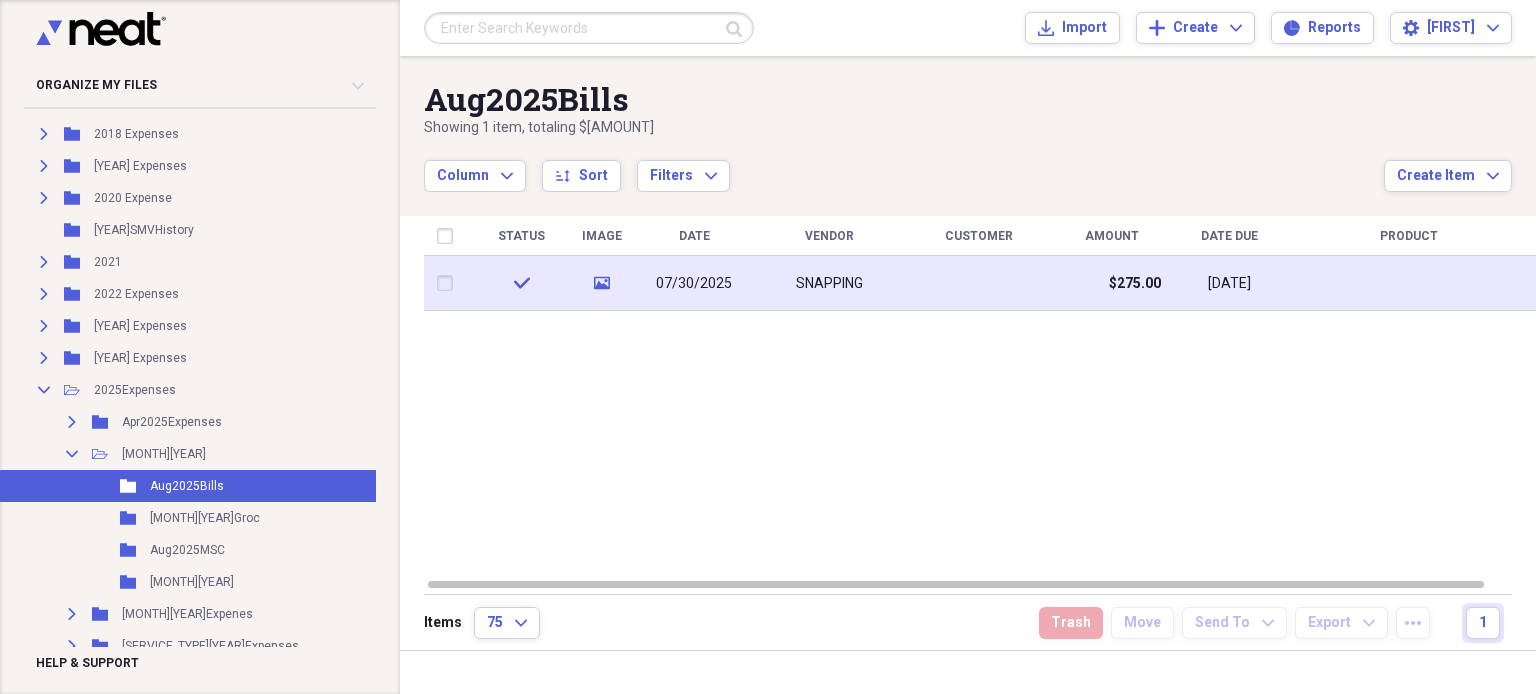scroll, scrollTop: 200, scrollLeft: 0, axis: vertical 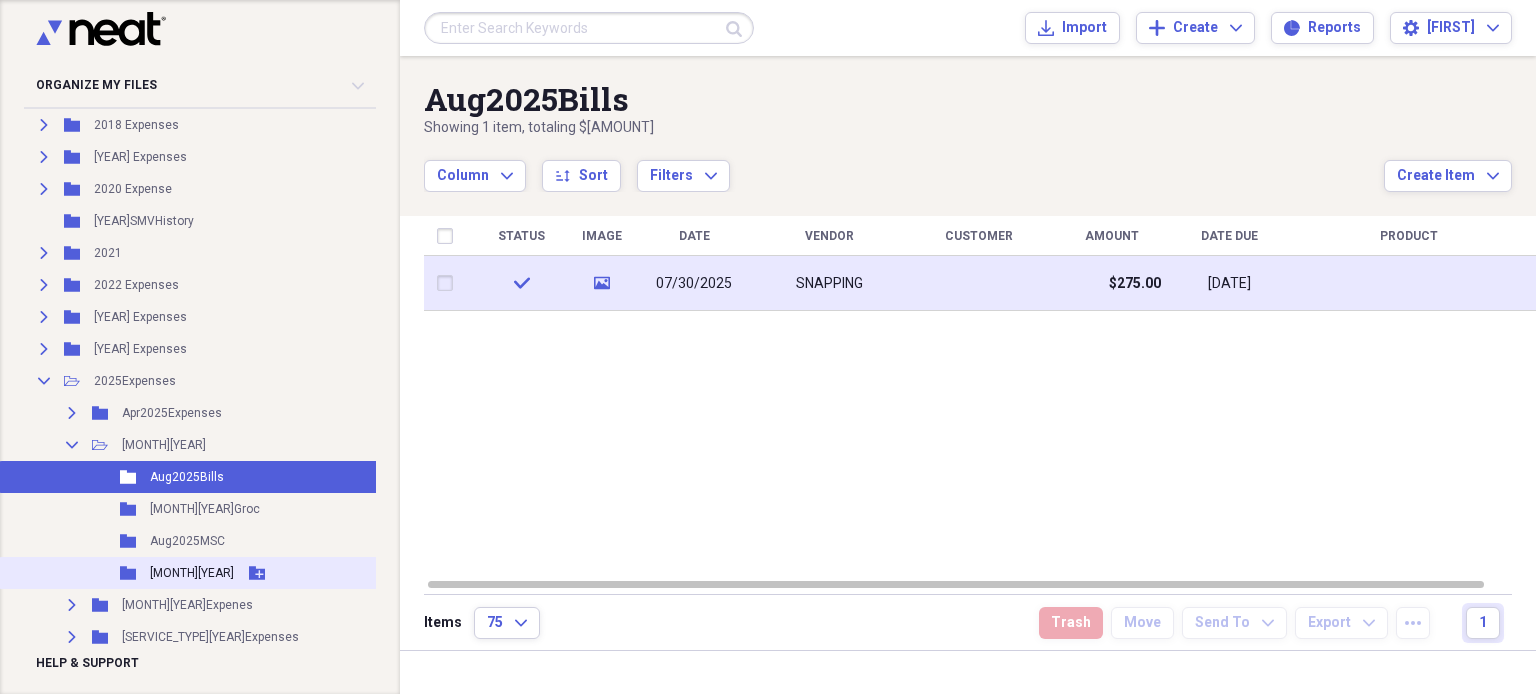 click on "[MONTH][YEAR]" at bounding box center [192, 573] 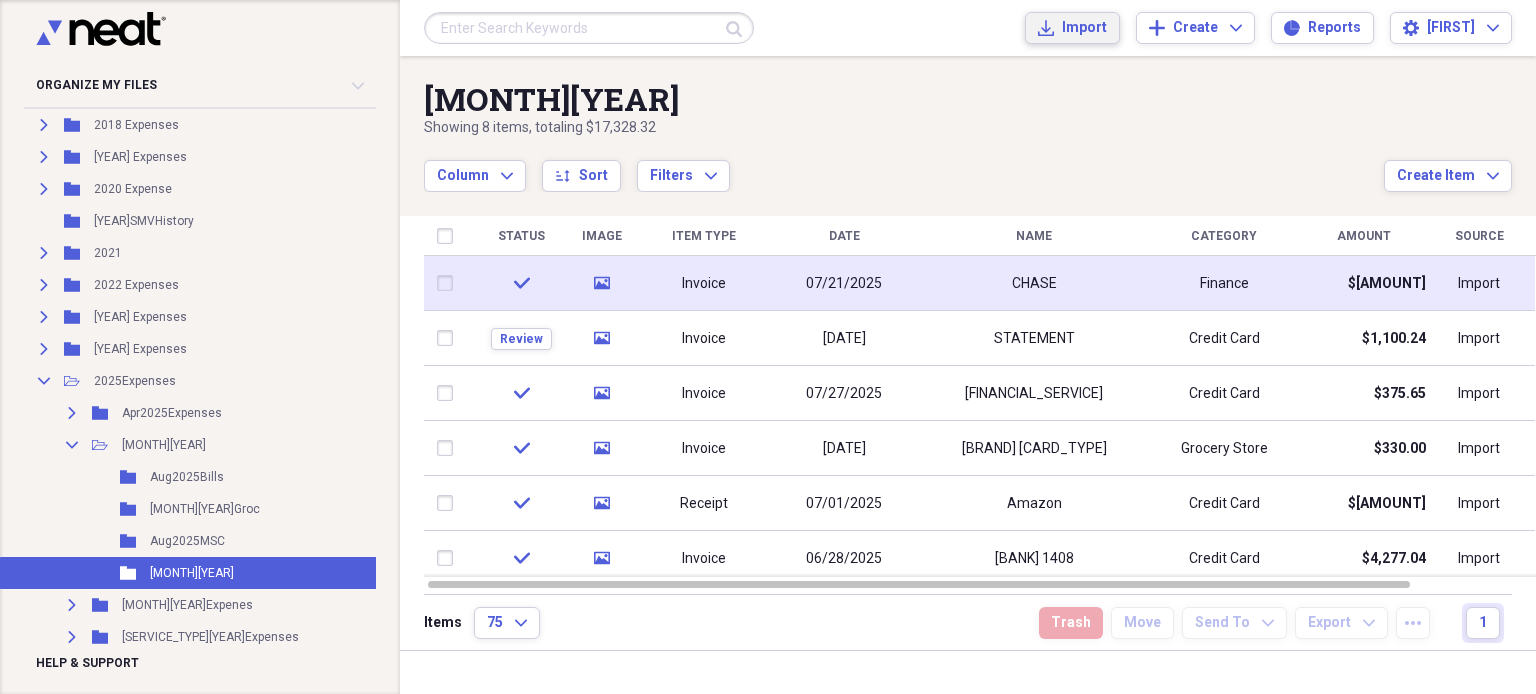 click on "Import" at bounding box center [1084, 28] 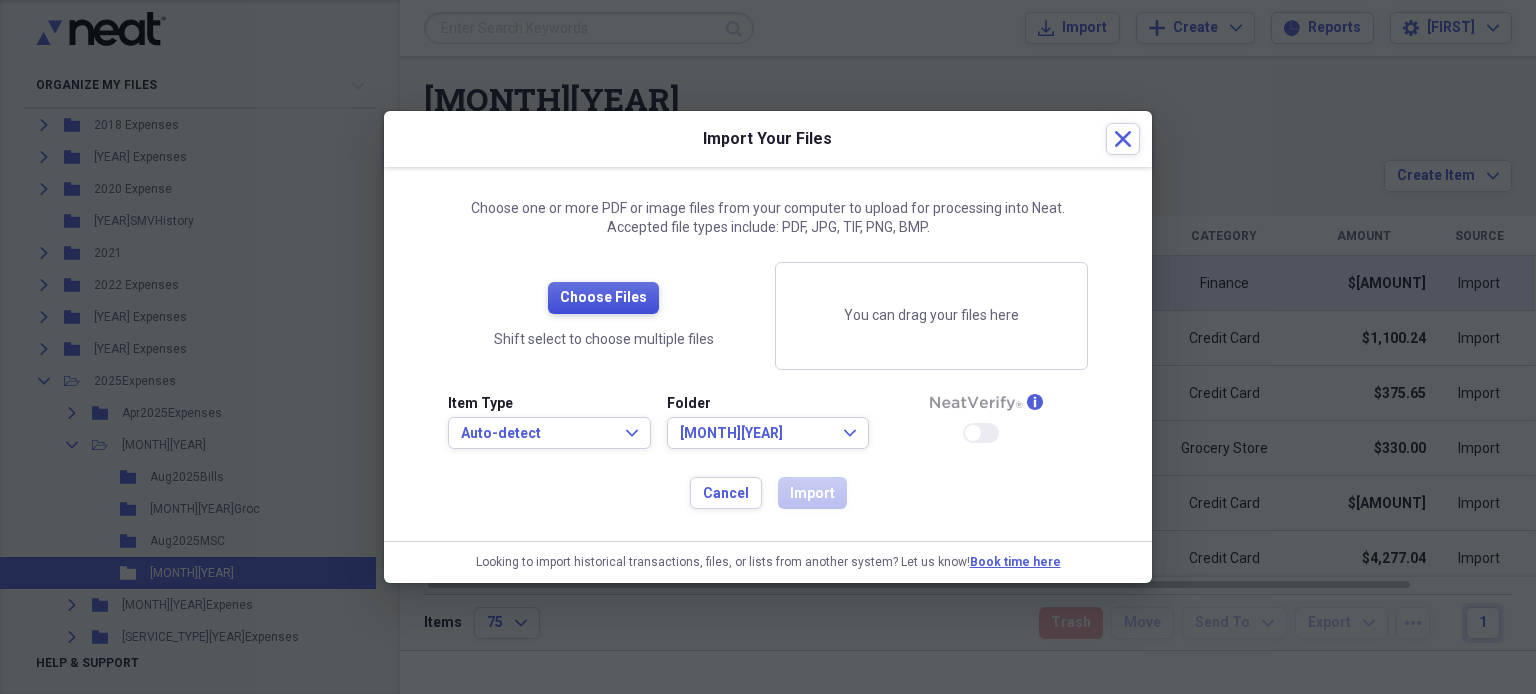 click on "Choose Files" at bounding box center (603, 298) 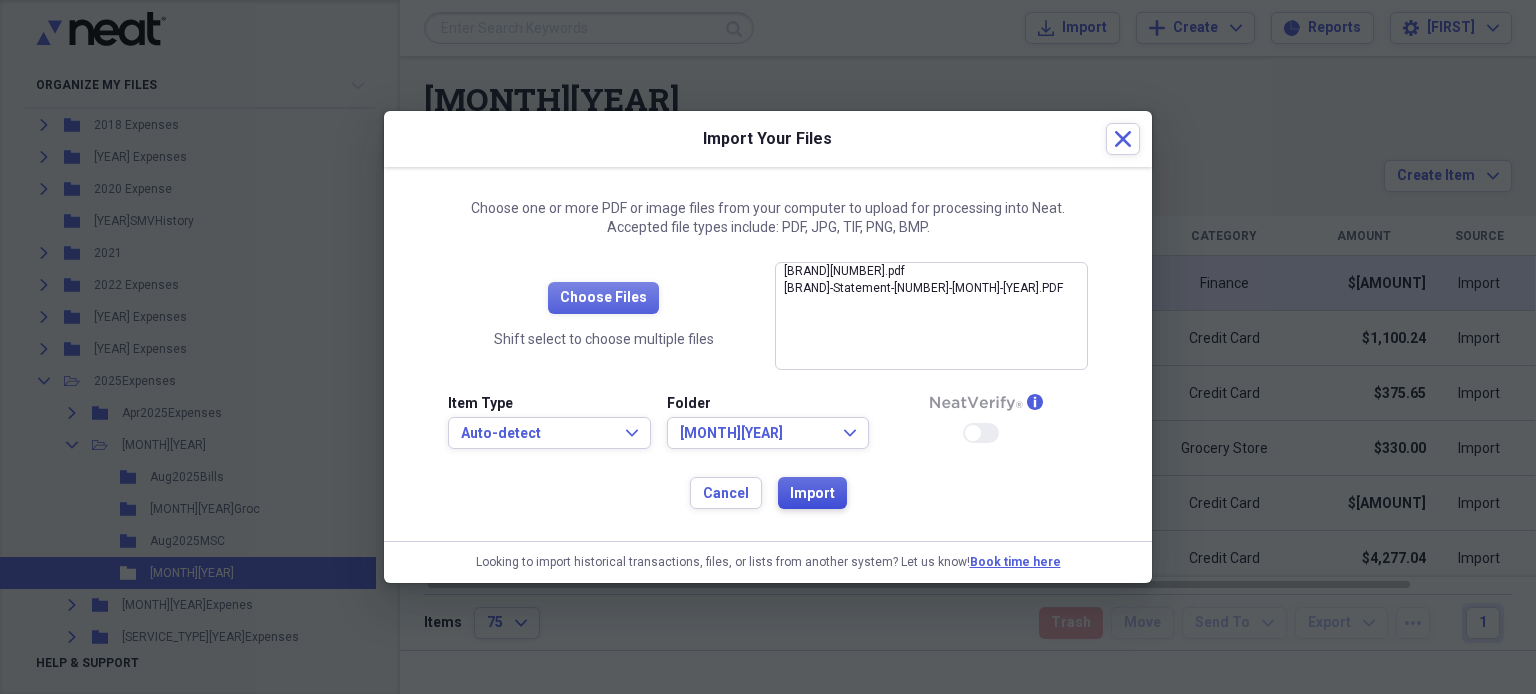 click on "Import" at bounding box center (812, 494) 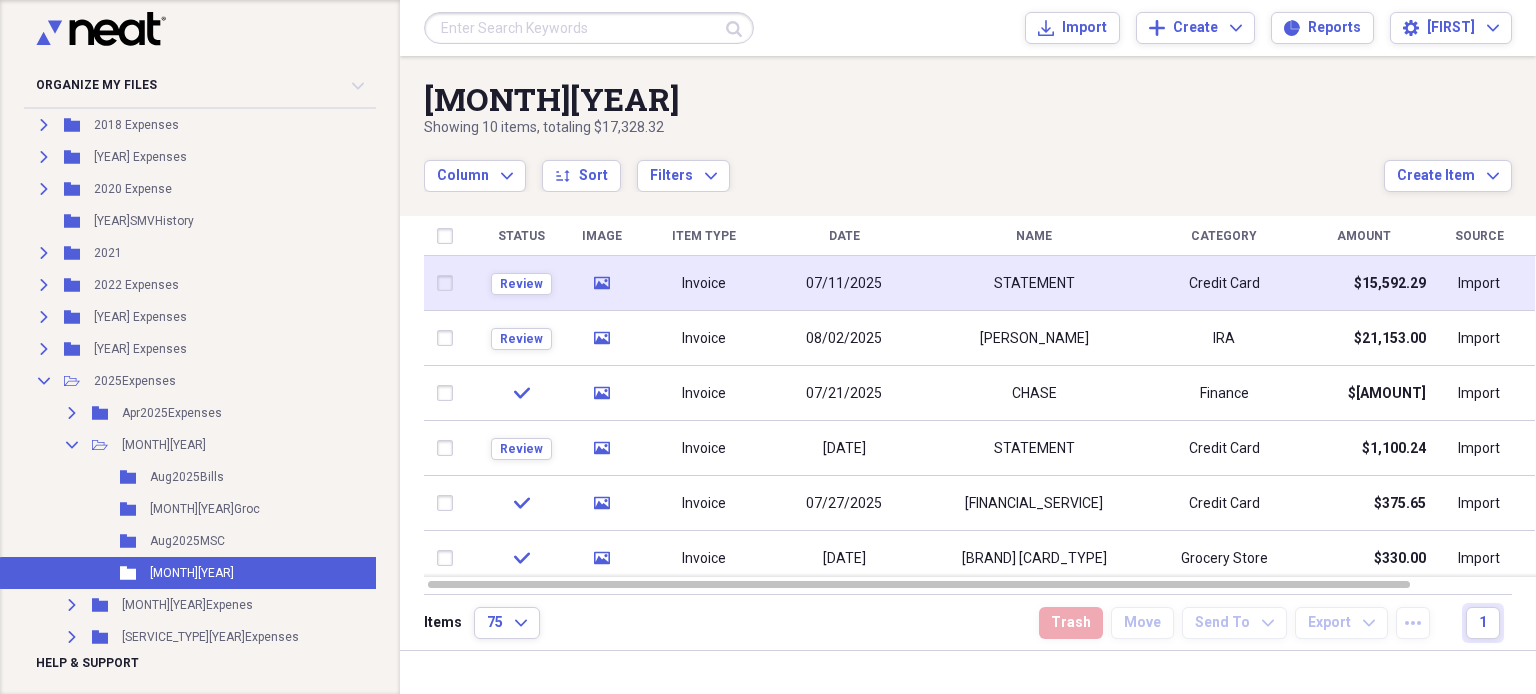 drag, startPoint x: 812, startPoint y: 475, endPoint x: 1239, endPoint y: 112, distance: 560.44446 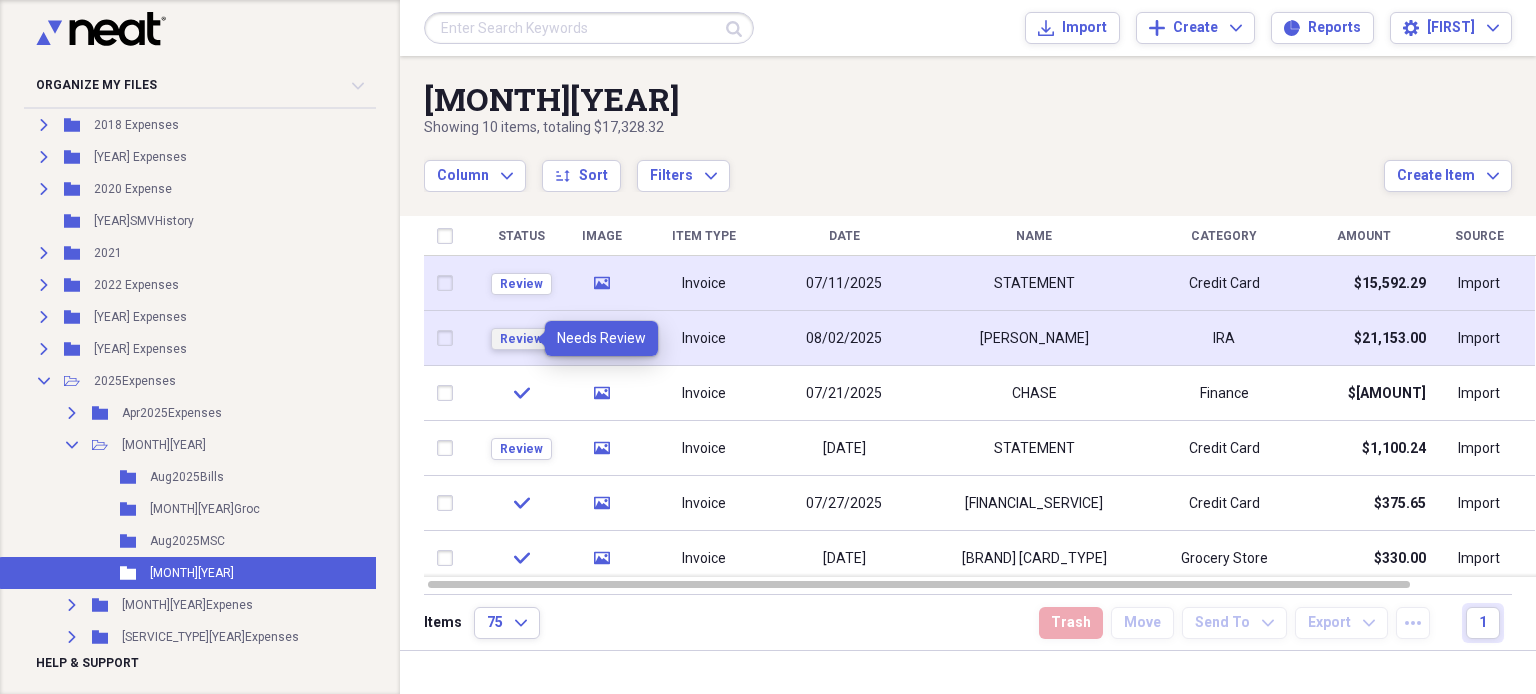click on "Review" at bounding box center (521, 339) 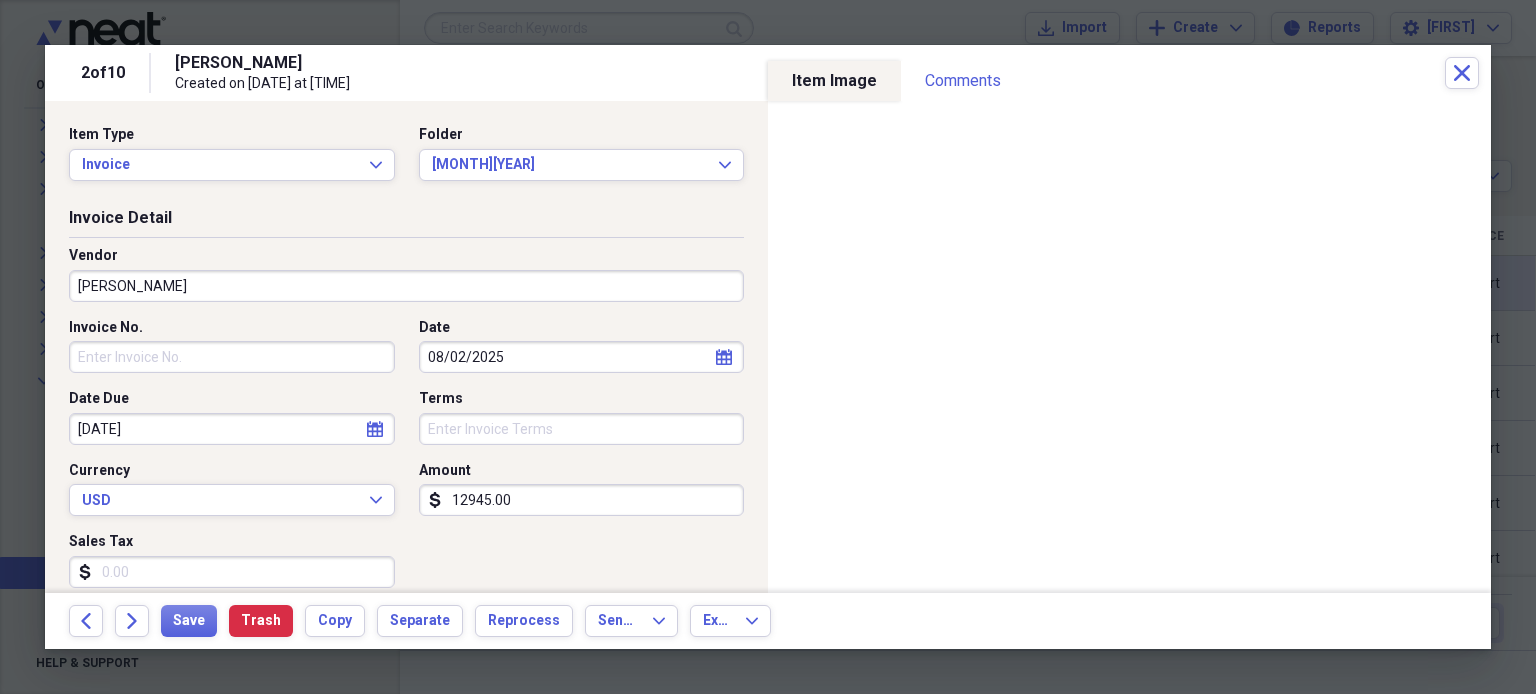 type on "12945.00" 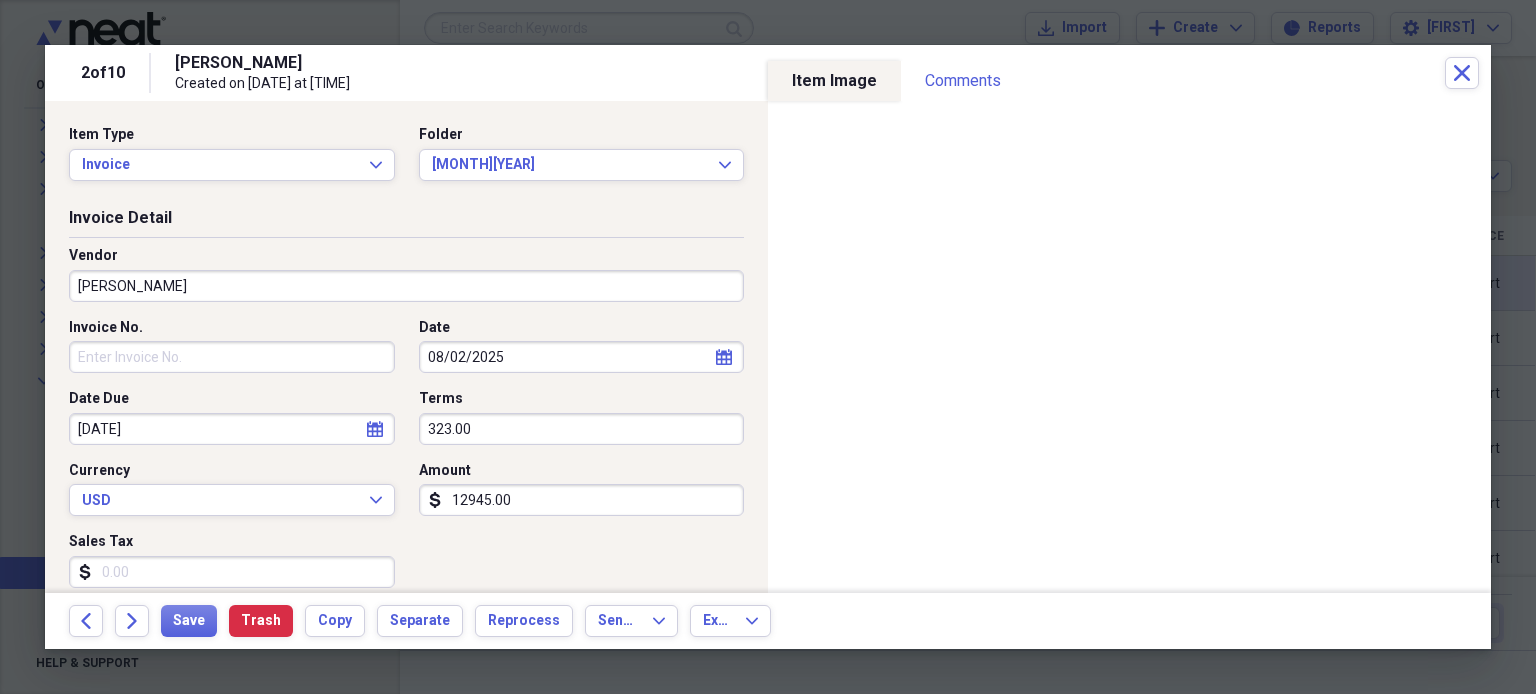 type on "323.00" 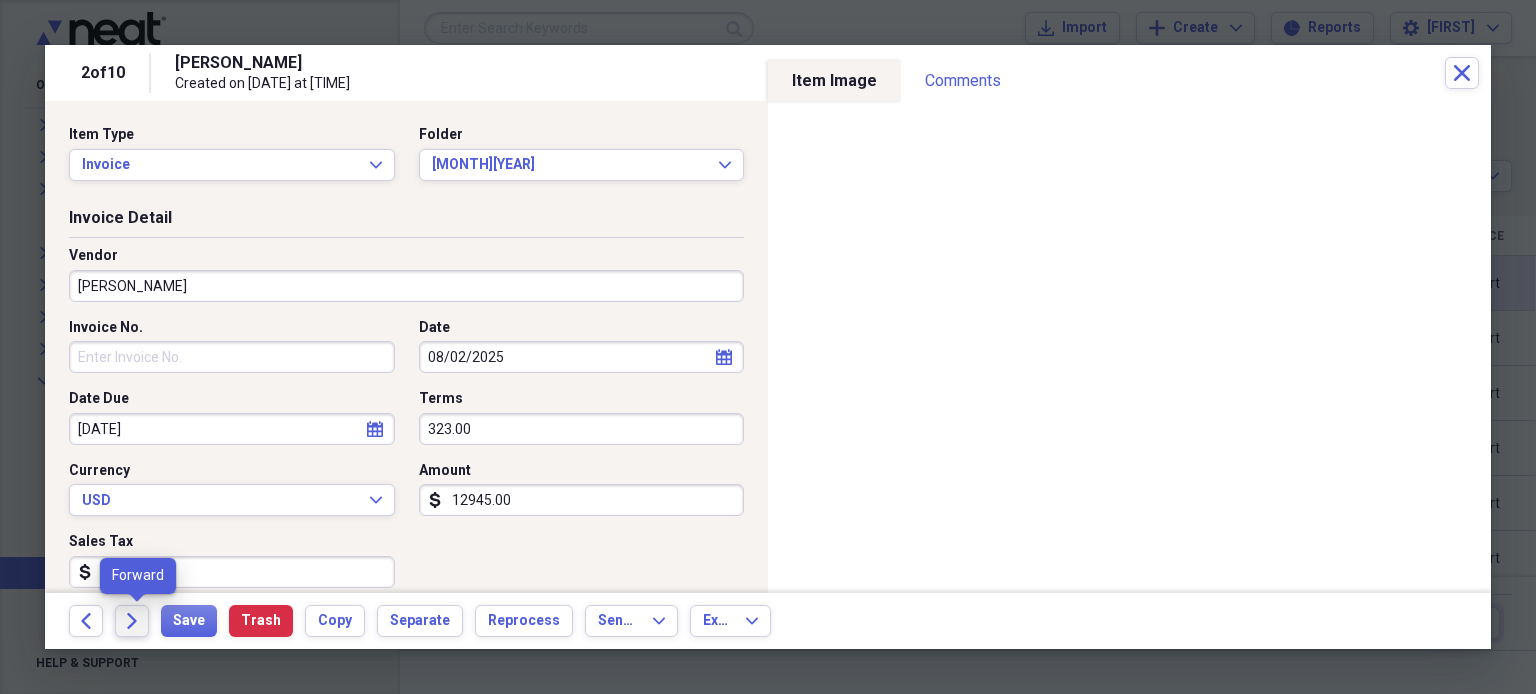 type on "[NUMBER]" 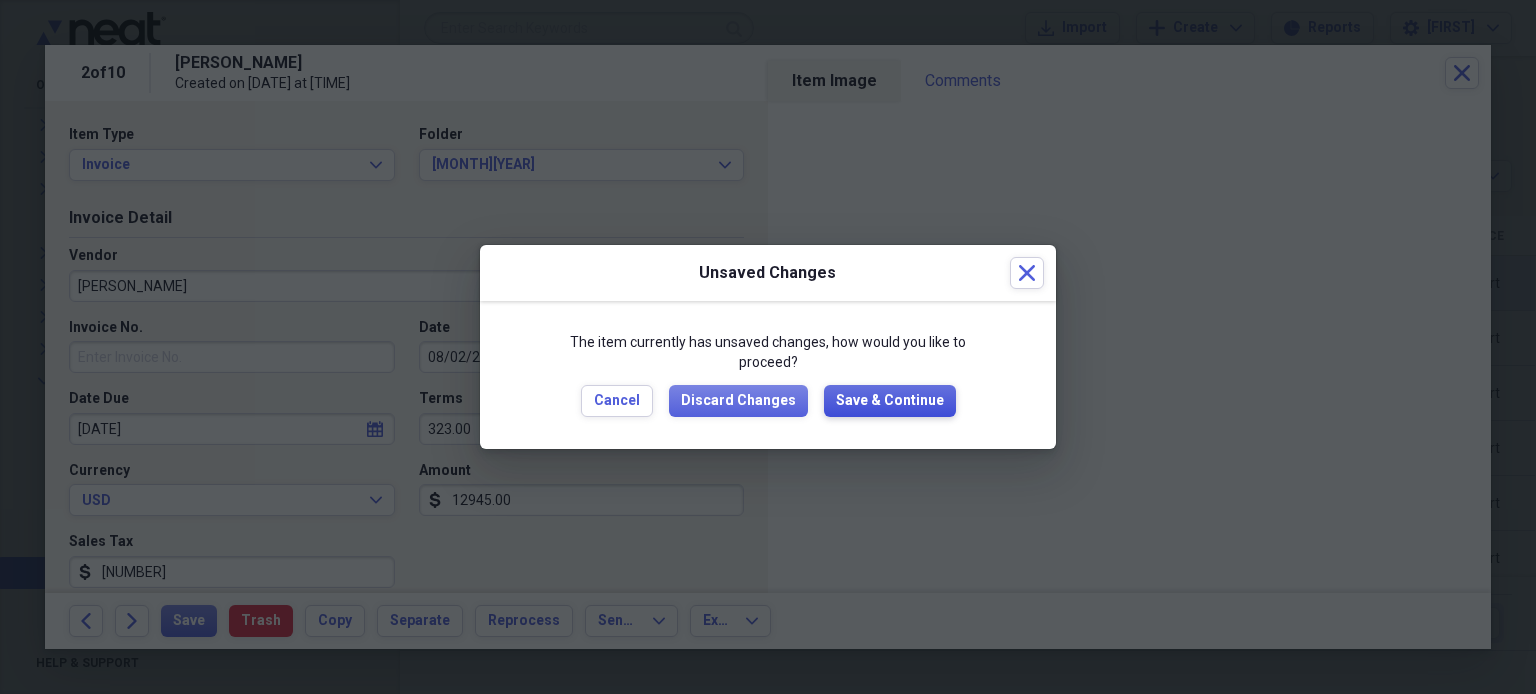 click on "Save & Continue" at bounding box center (890, 401) 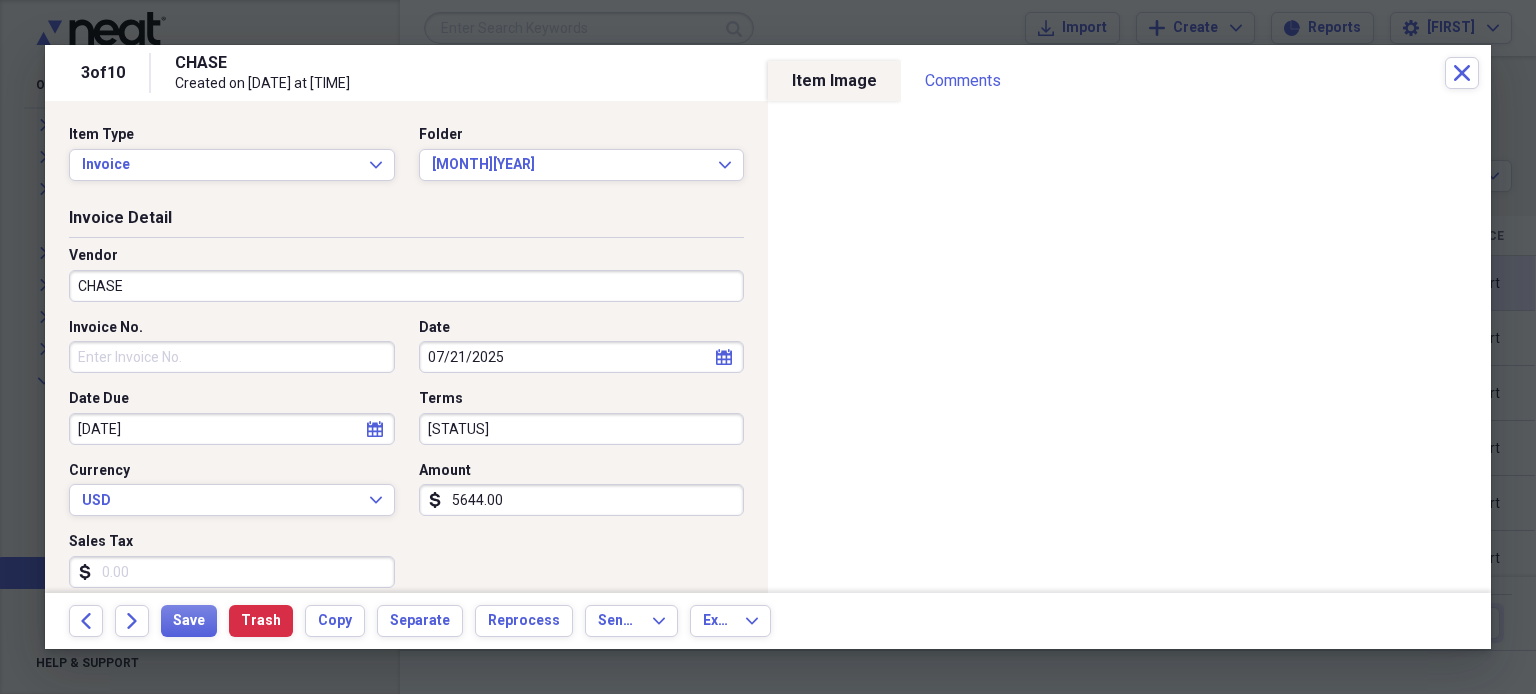 drag, startPoint x: 888, startPoint y: 399, endPoint x: 411, endPoint y: 437, distance: 478.51123 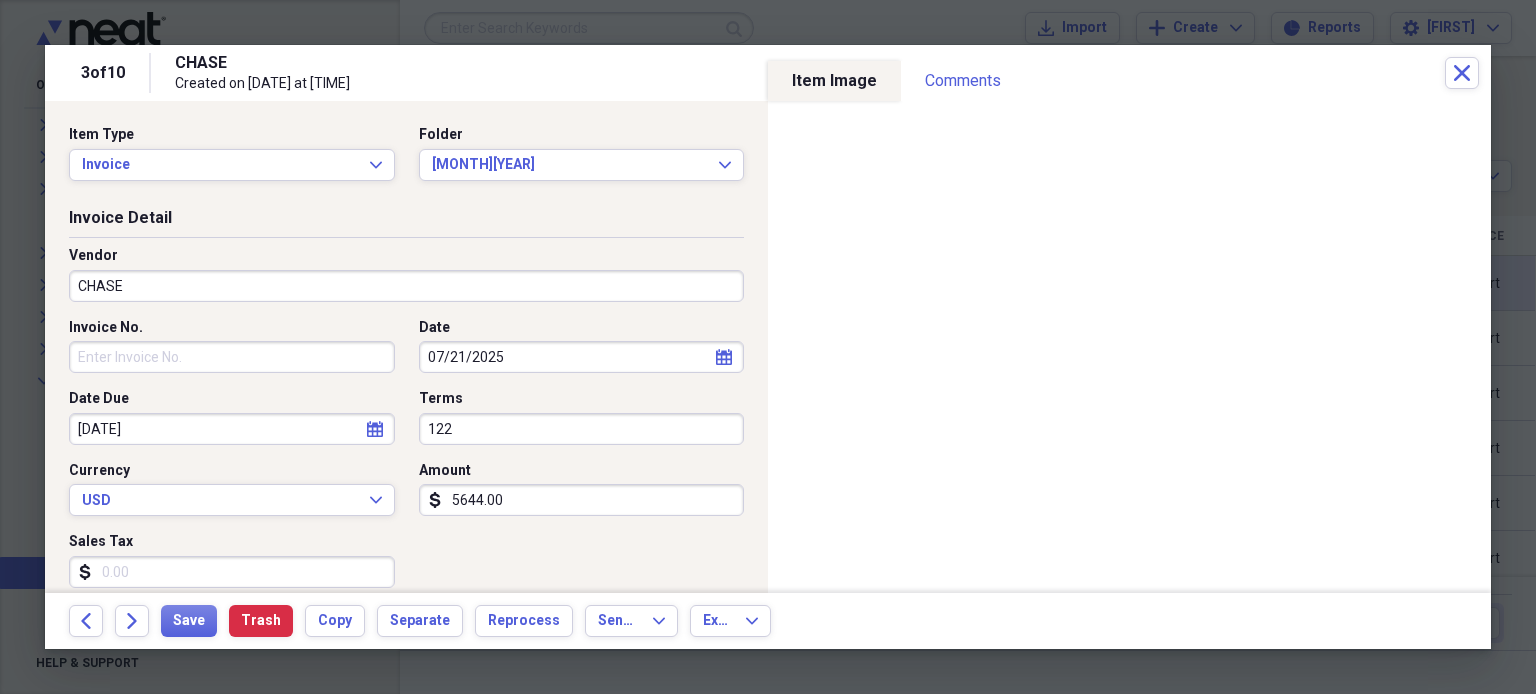 type on "122" 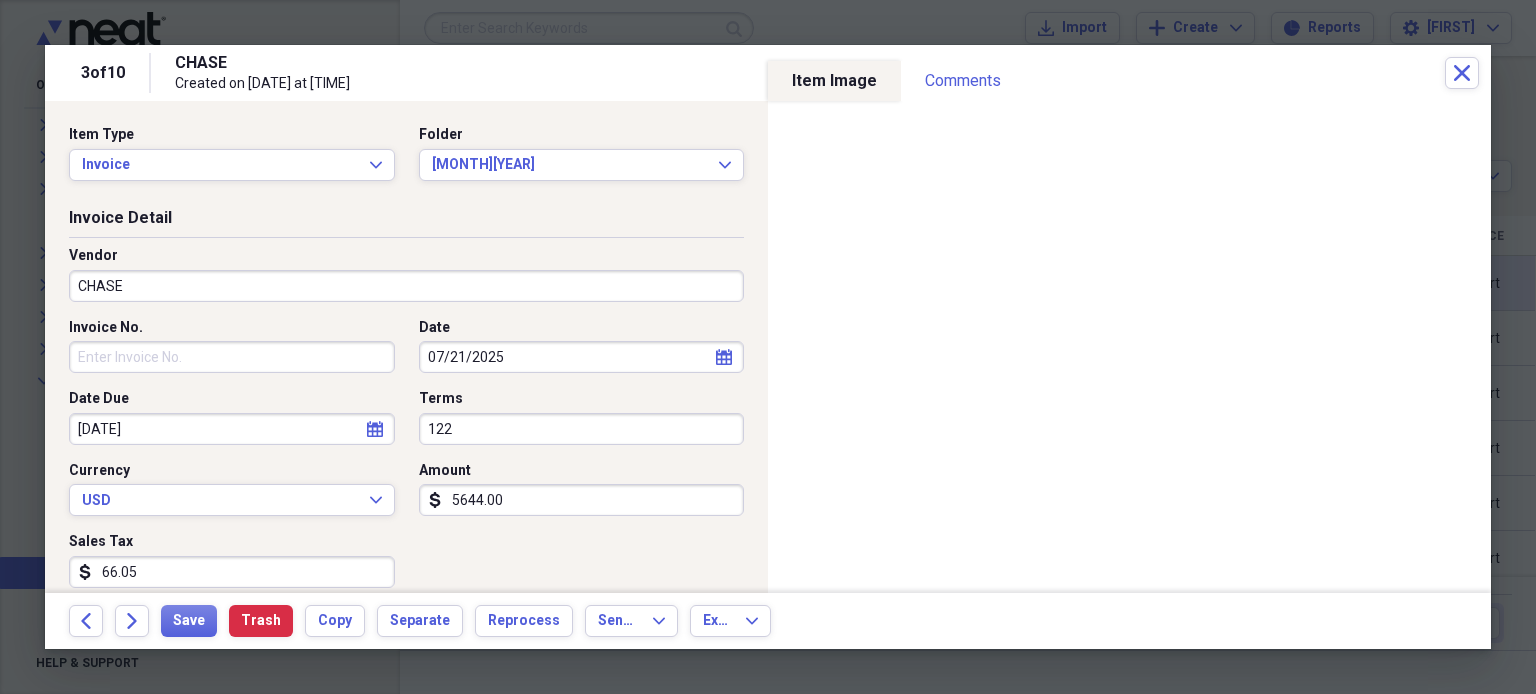 type on "66.05" 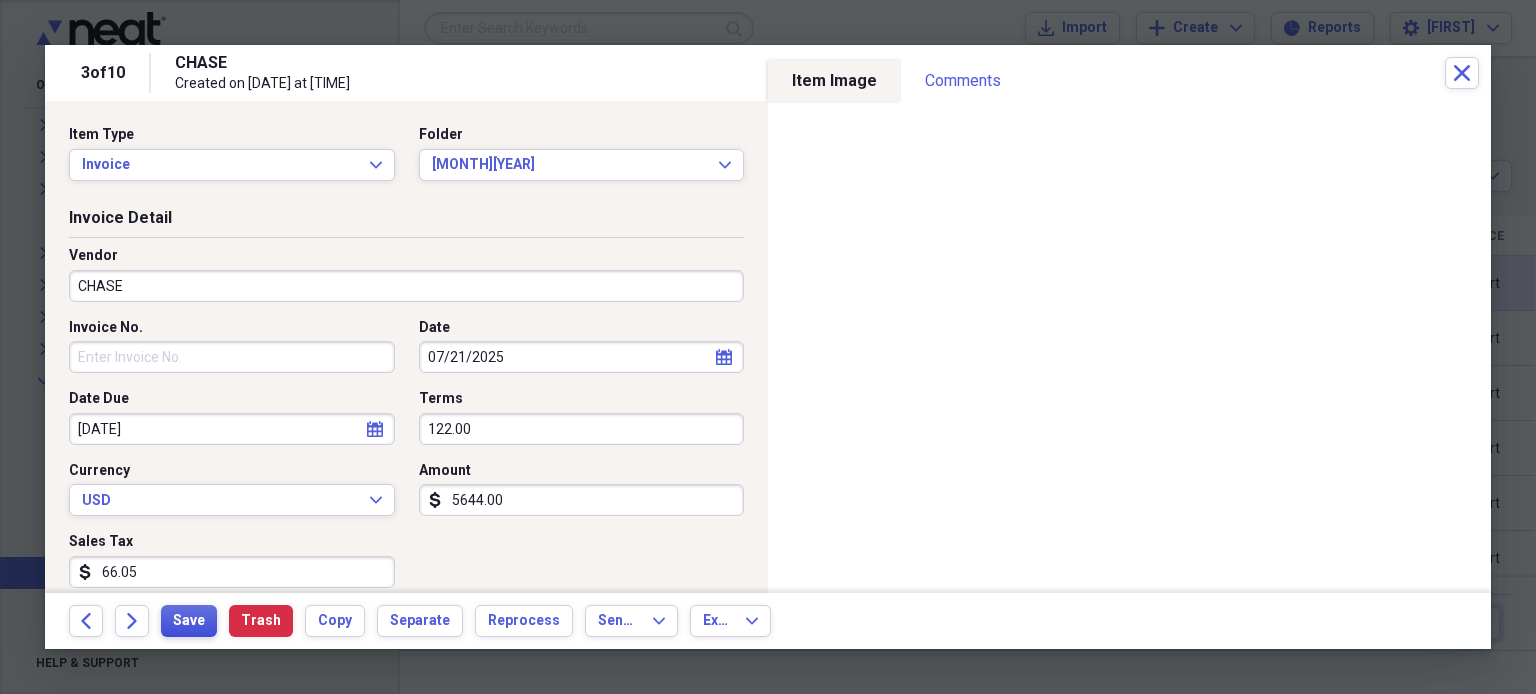 type on "122.00" 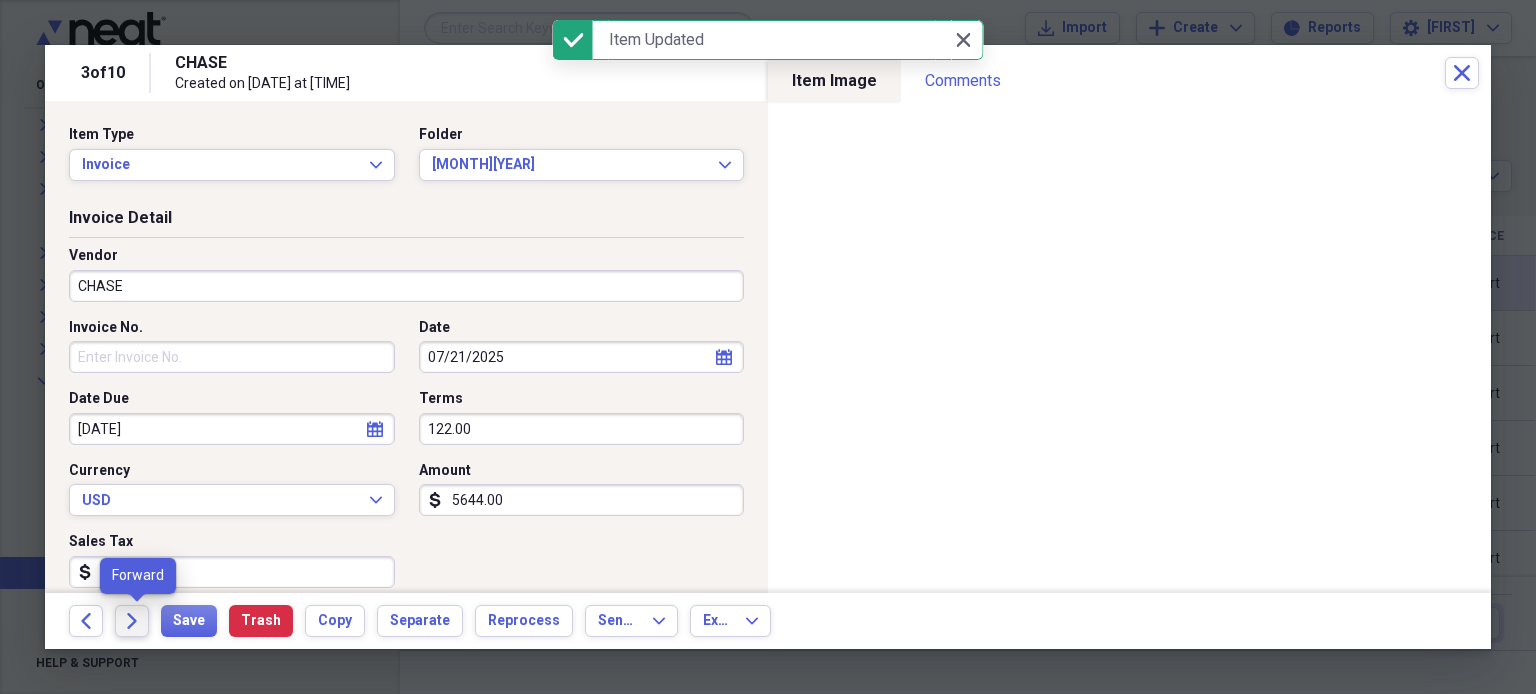 click 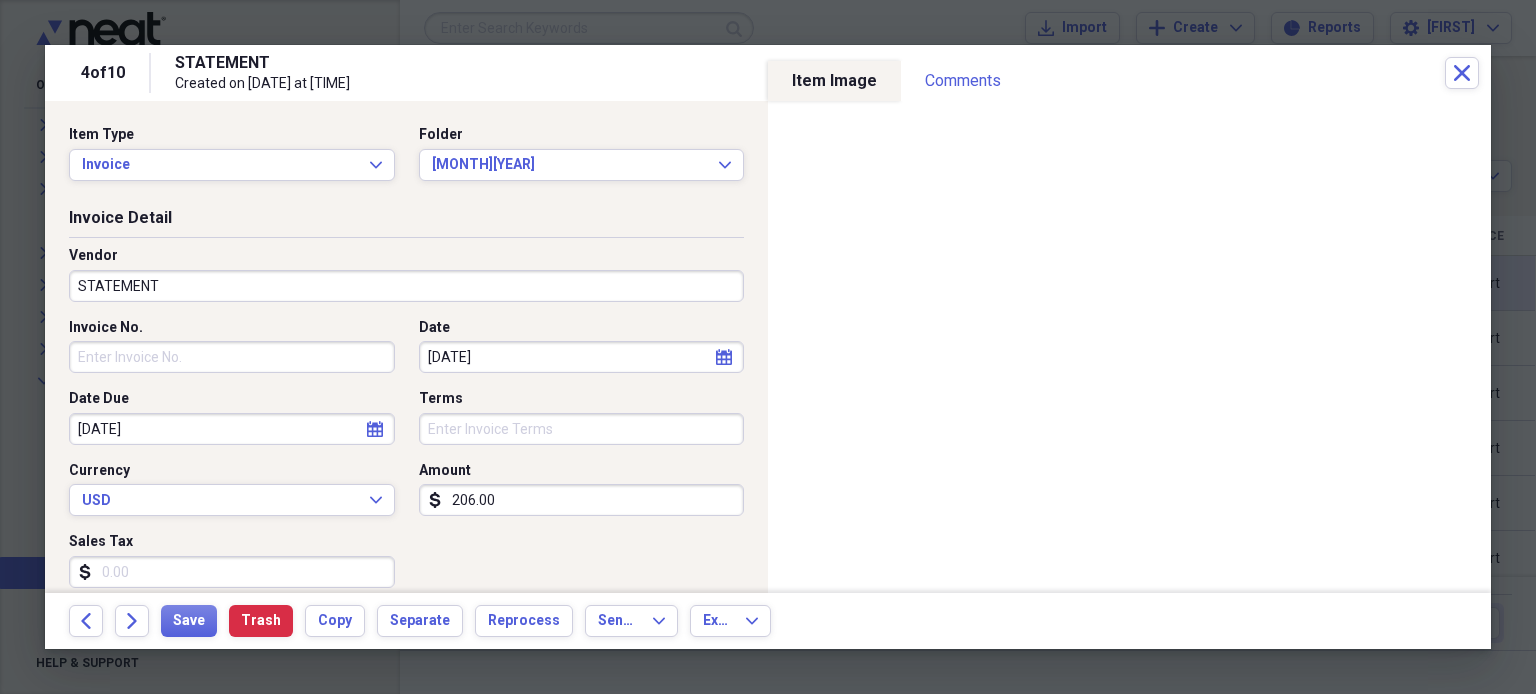 type on "206.00" 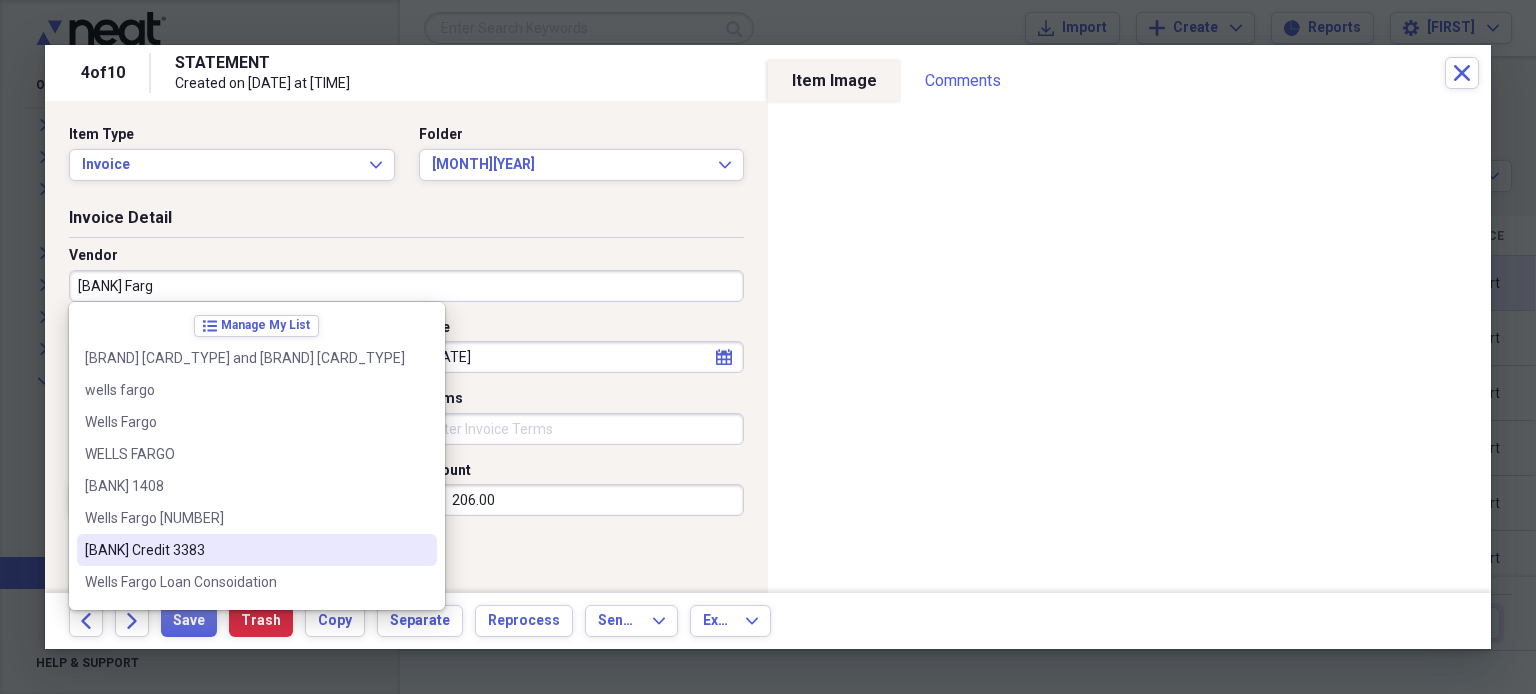 click on "[BANK] Credit 3383" at bounding box center [257, 550] 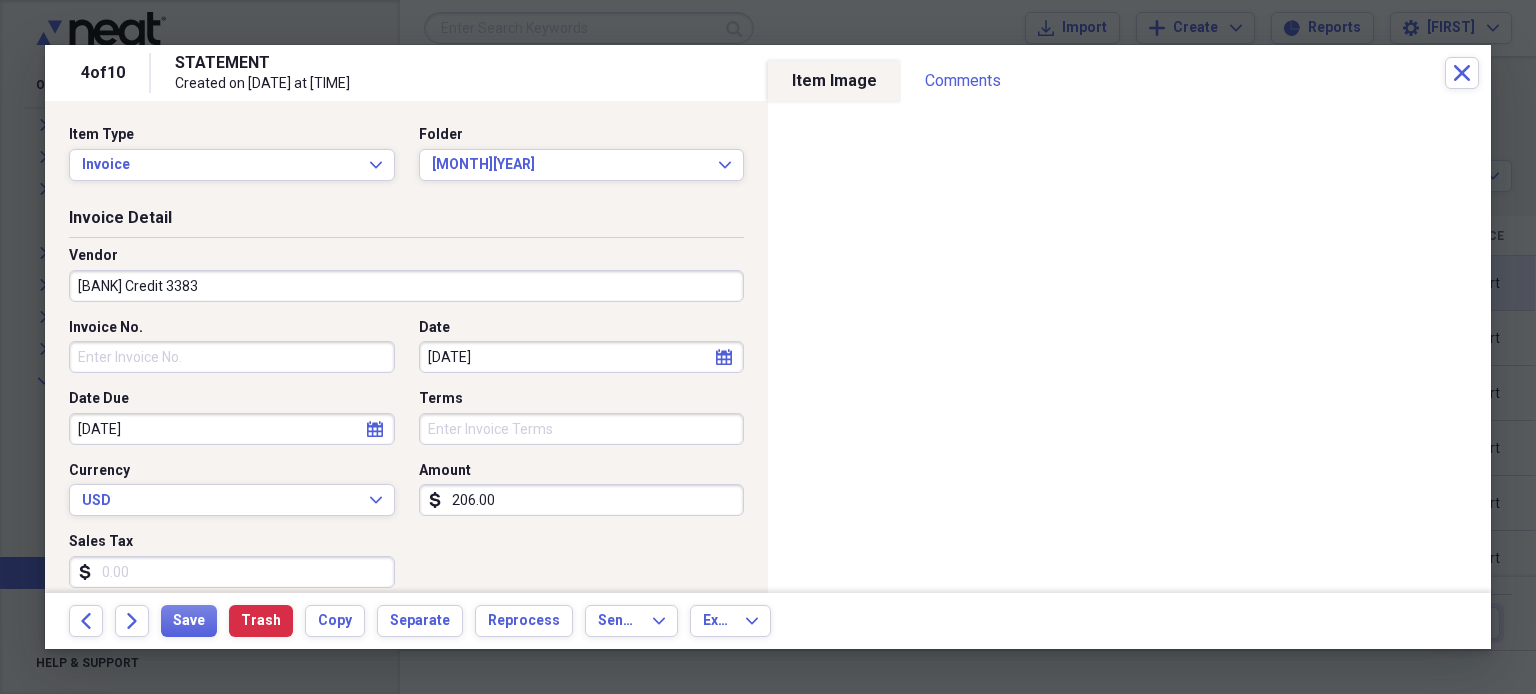 type on "Loan" 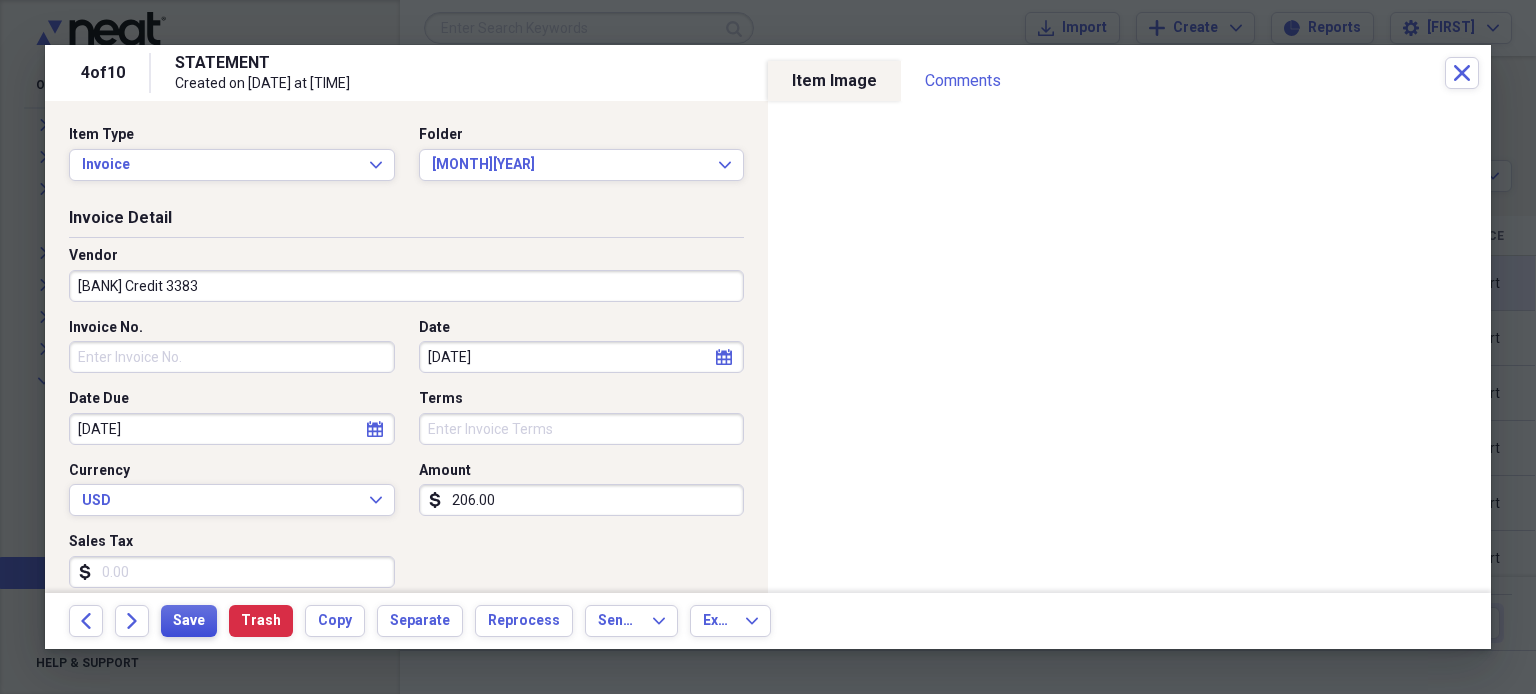 click on "Save" at bounding box center [189, 621] 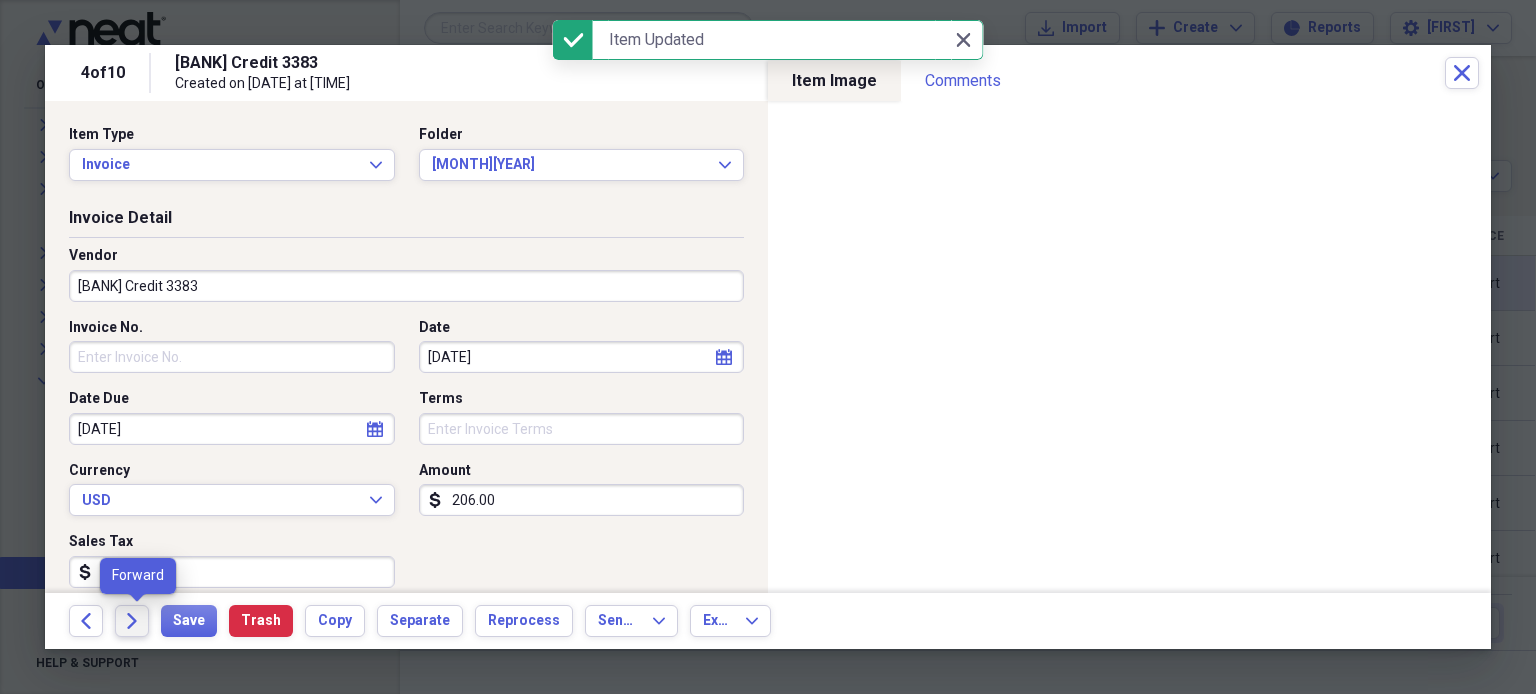 click on "Forward" 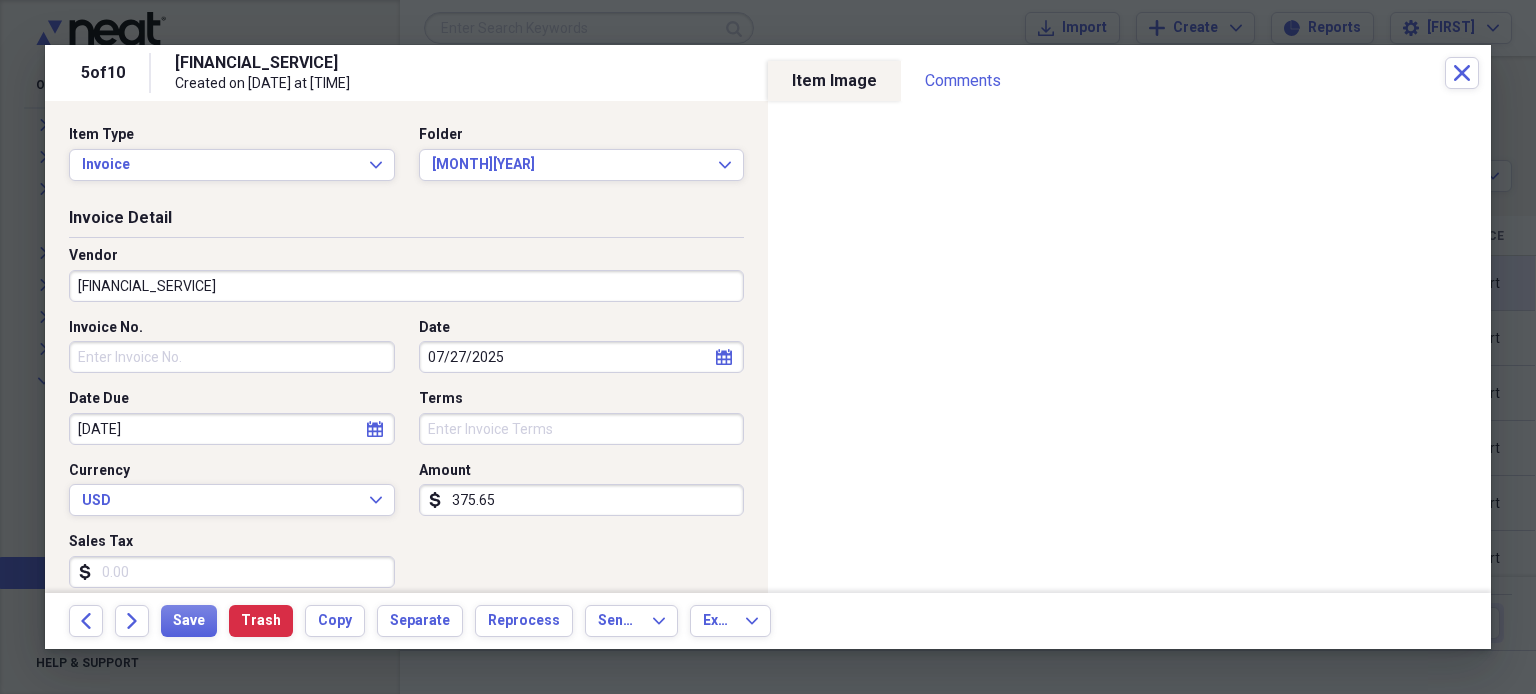 click on "Terms" at bounding box center (582, 429) 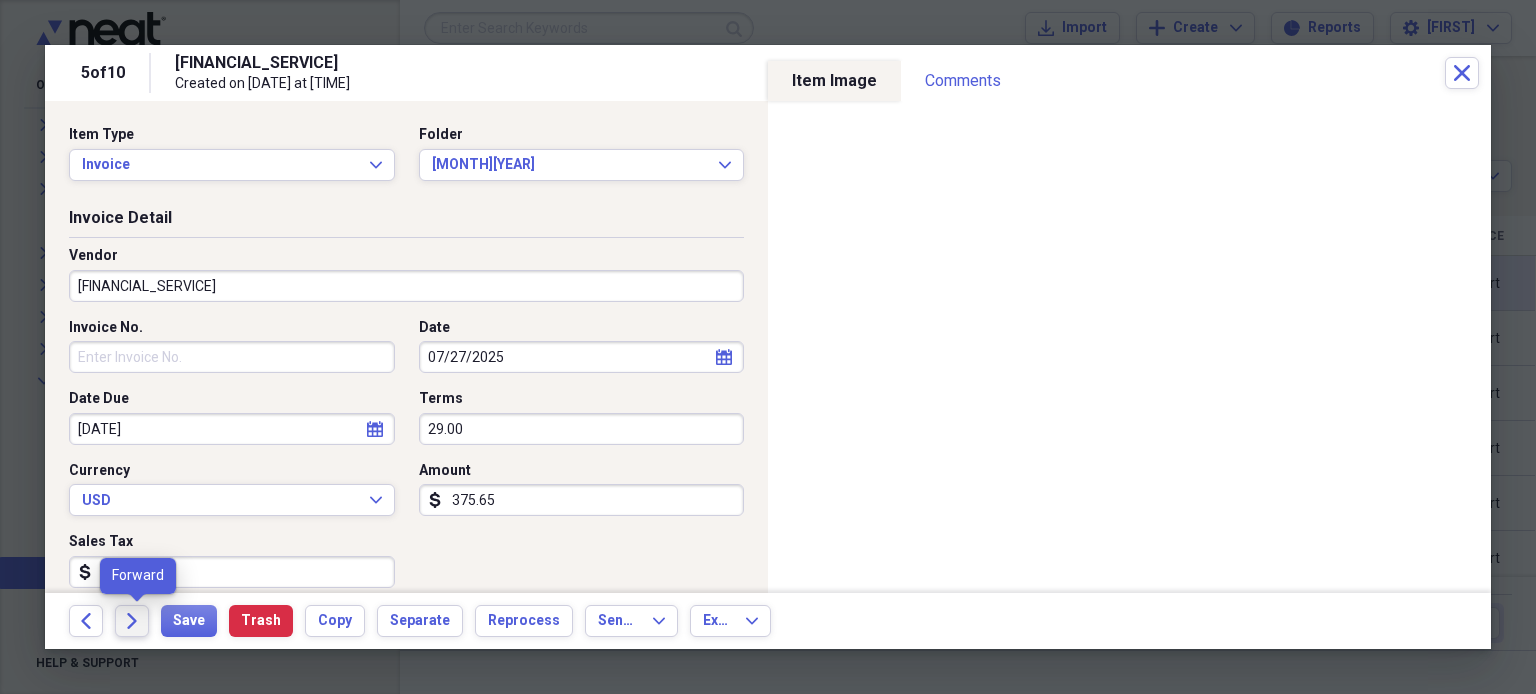 type on "29.00" 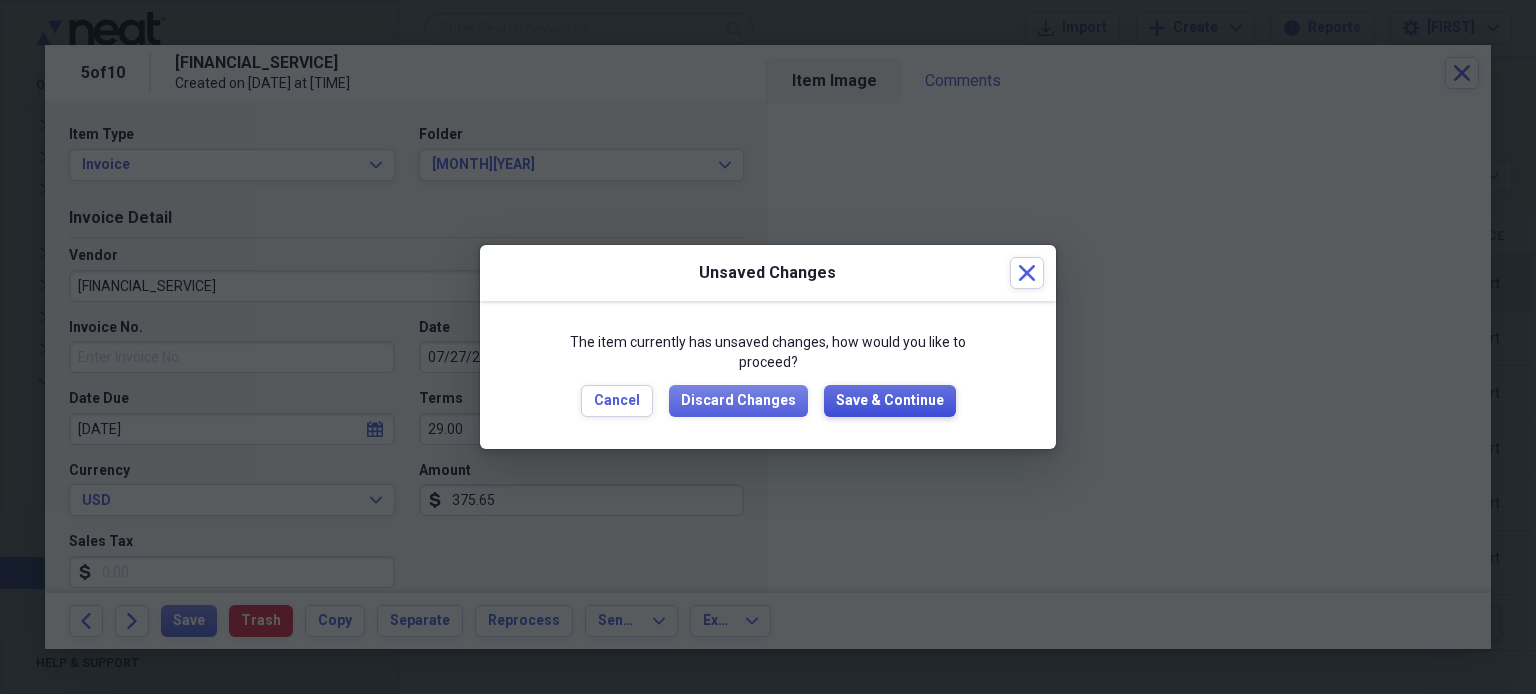click on "Save & Continue" at bounding box center (890, 401) 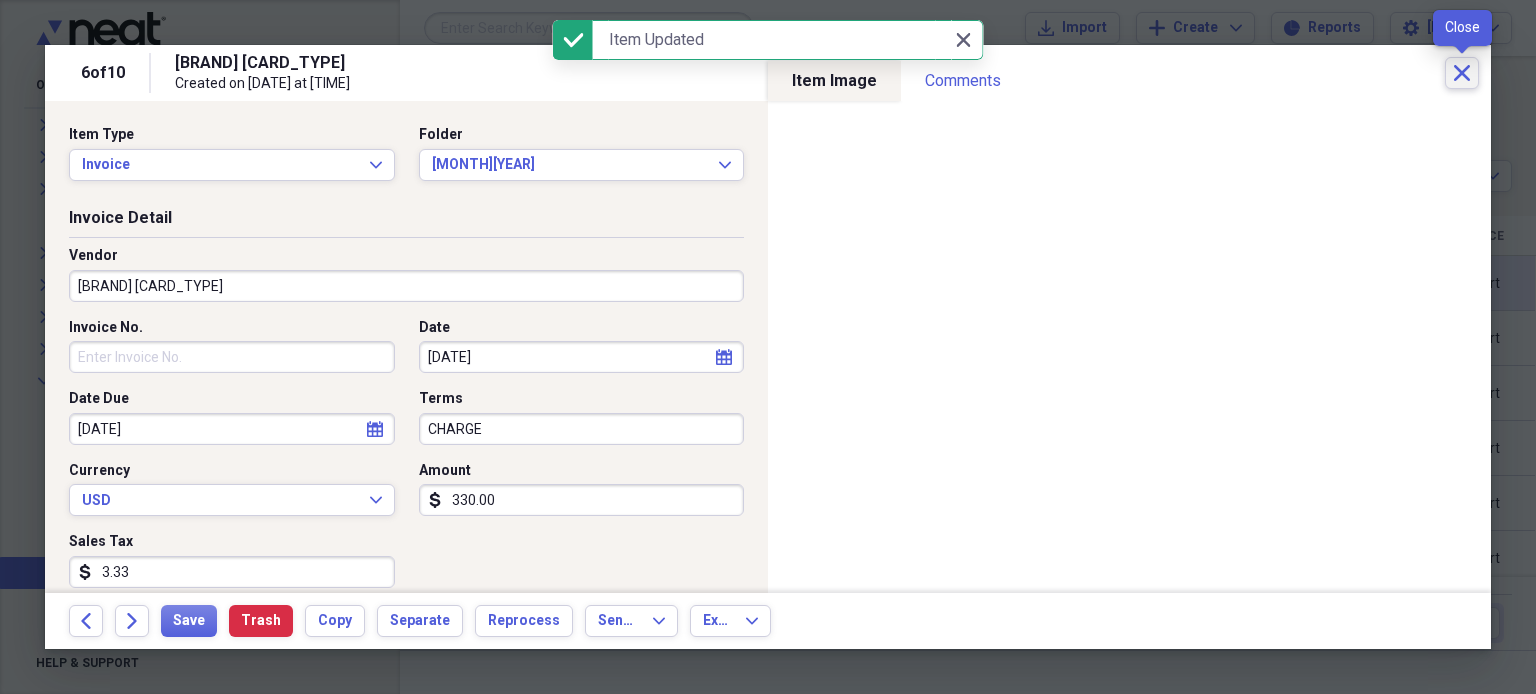 click 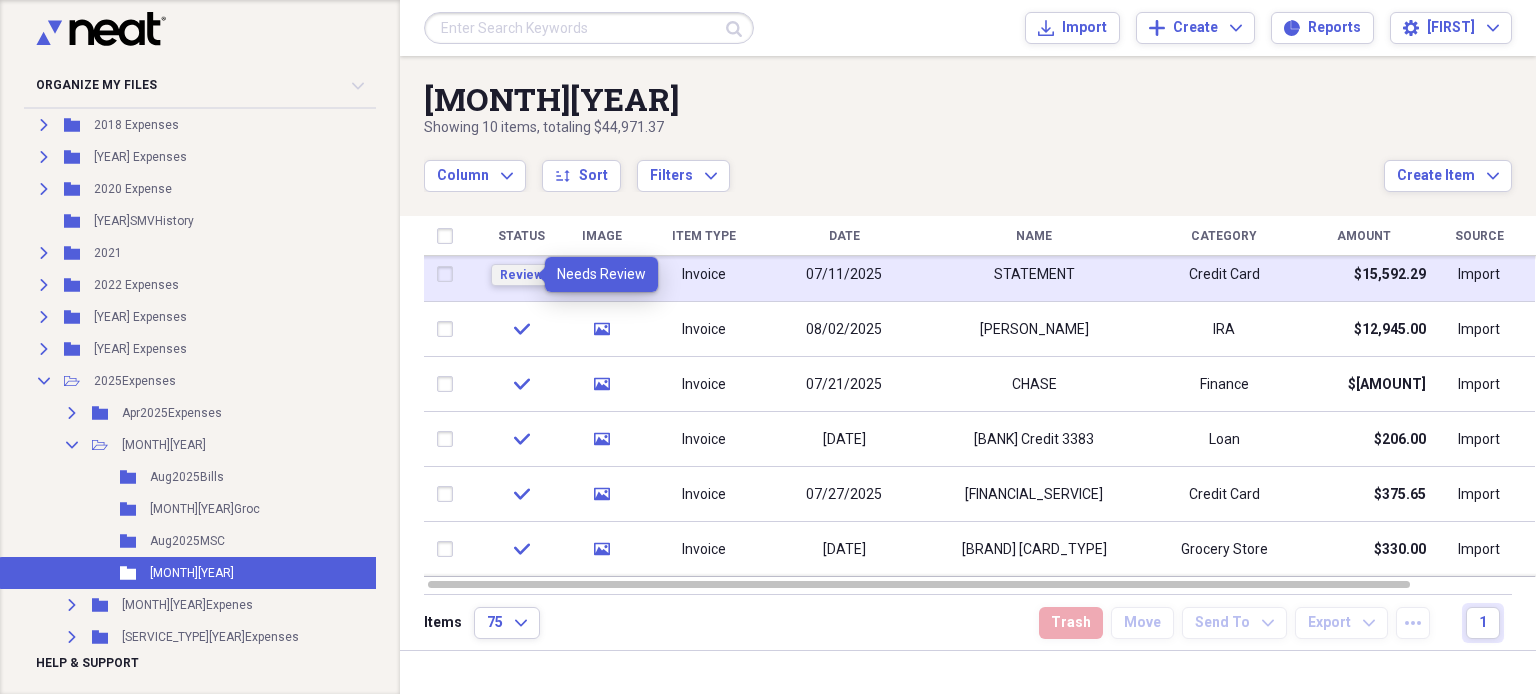 click on "Review" at bounding box center [521, 275] 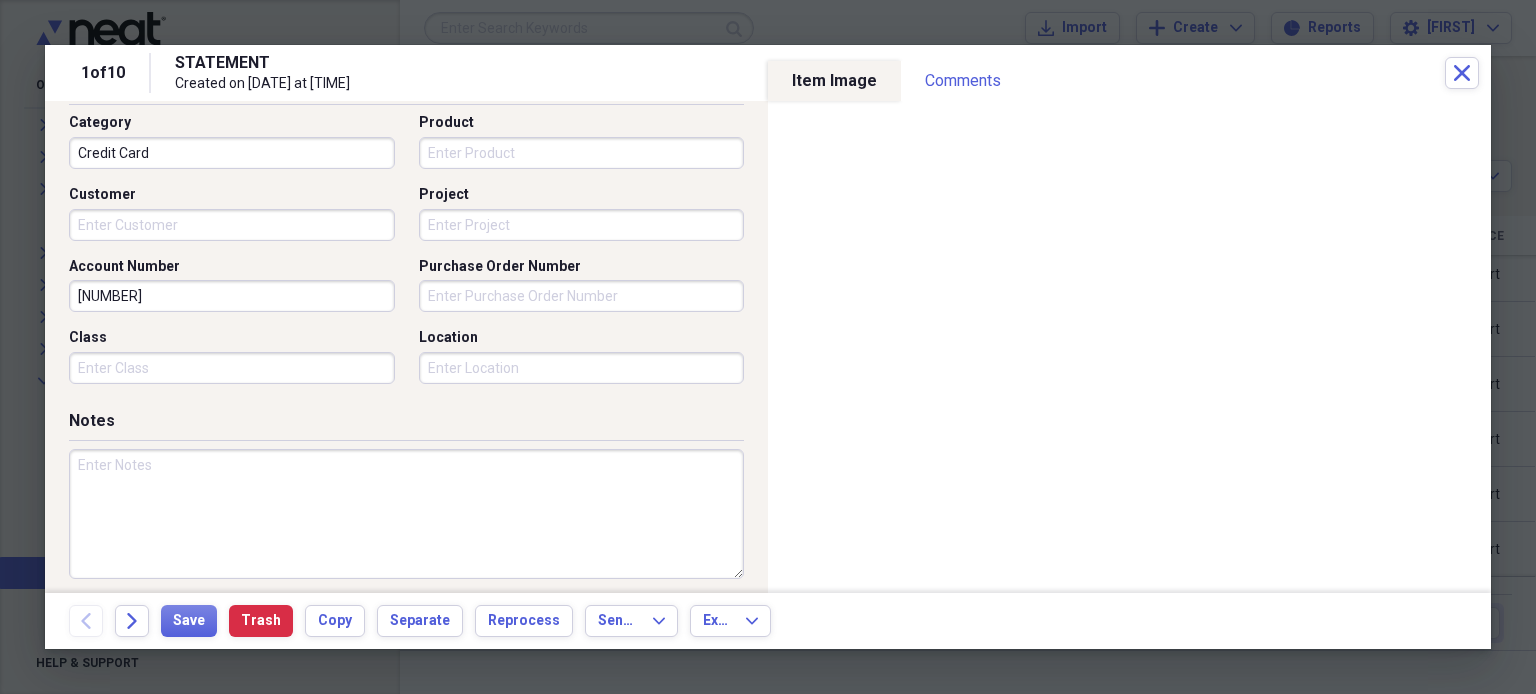 scroll, scrollTop: 586, scrollLeft: 0, axis: vertical 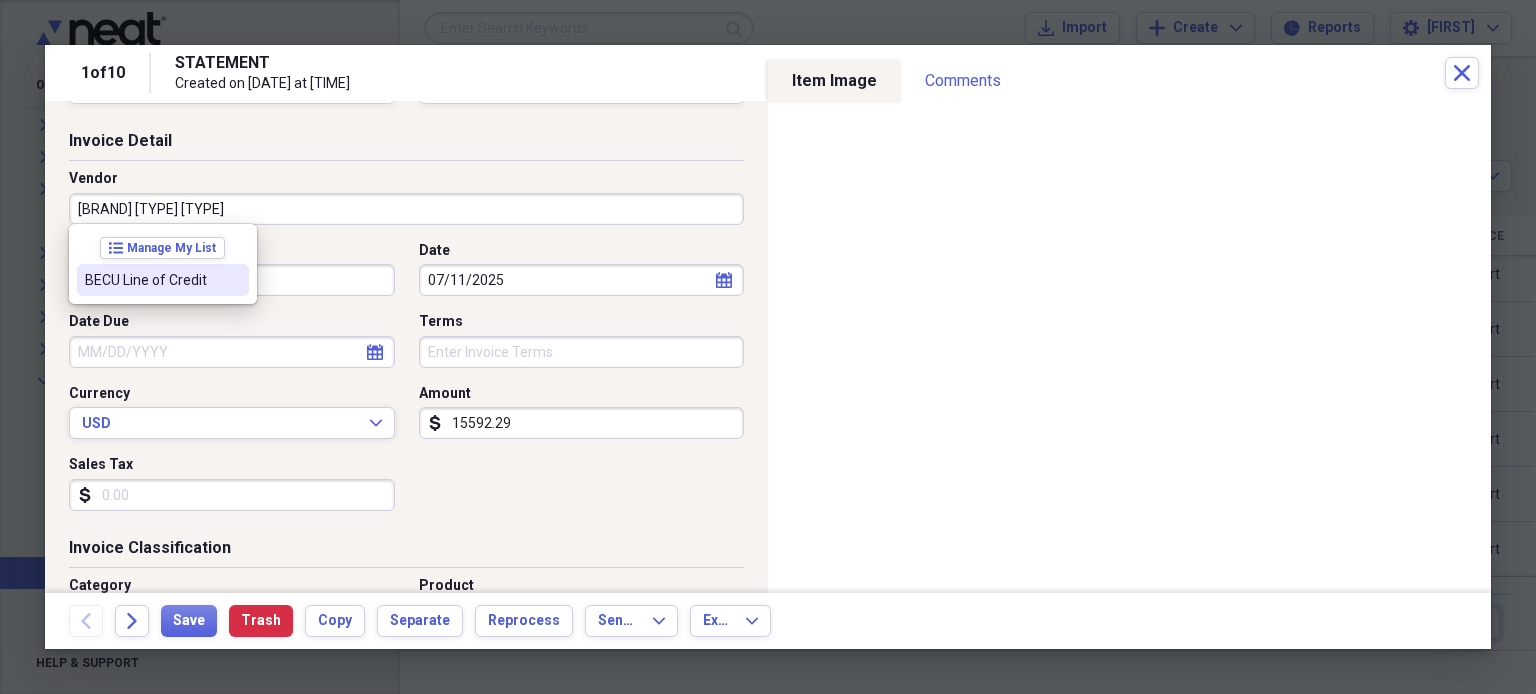 click on "BECU Line of Credit" at bounding box center [151, 280] 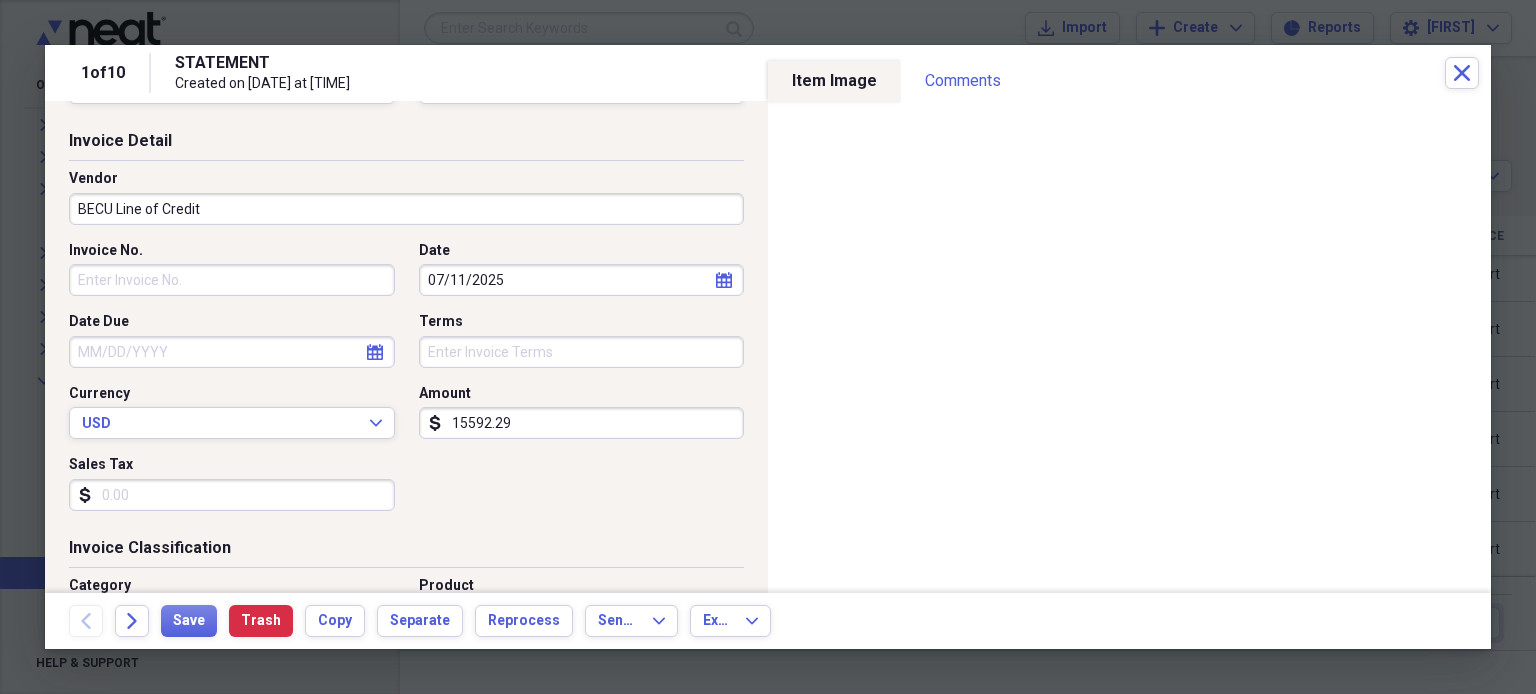 click on "Terms" at bounding box center (582, 352) 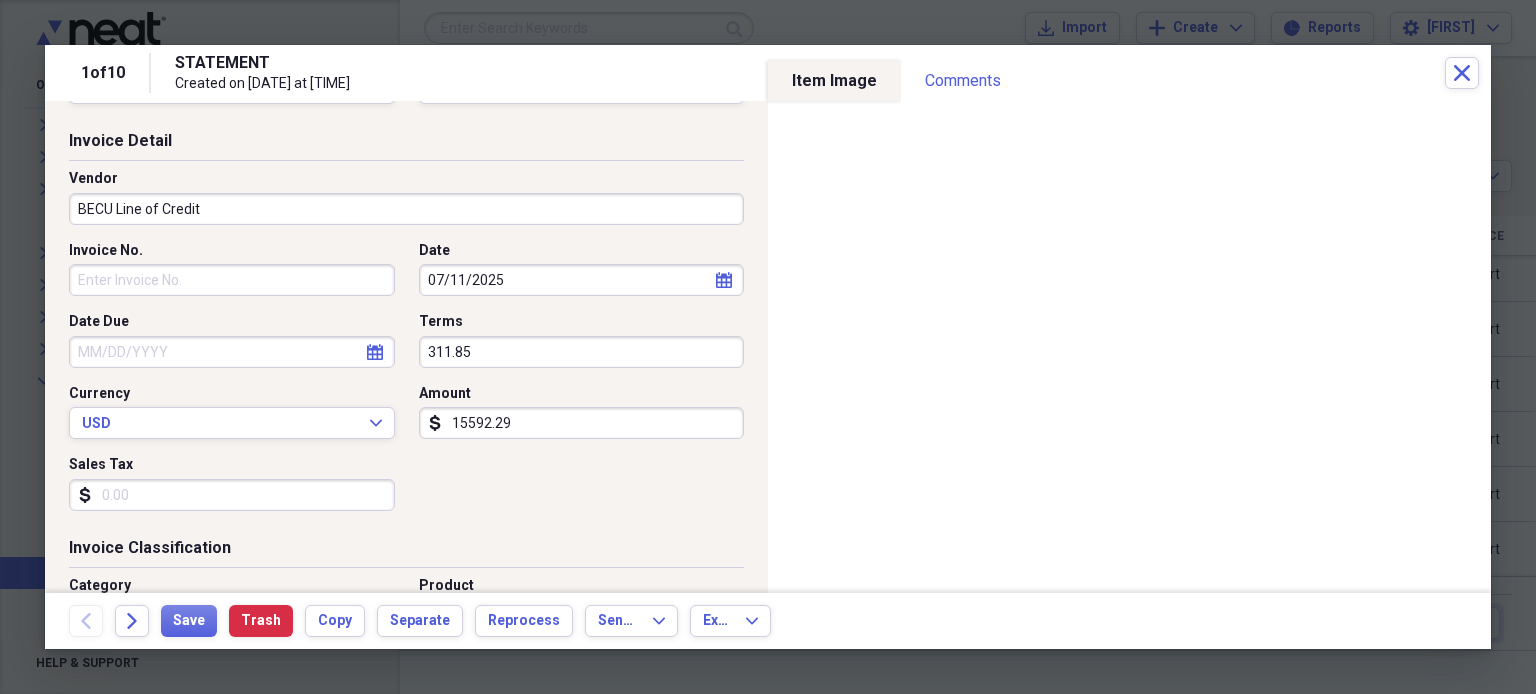 type on "311.85" 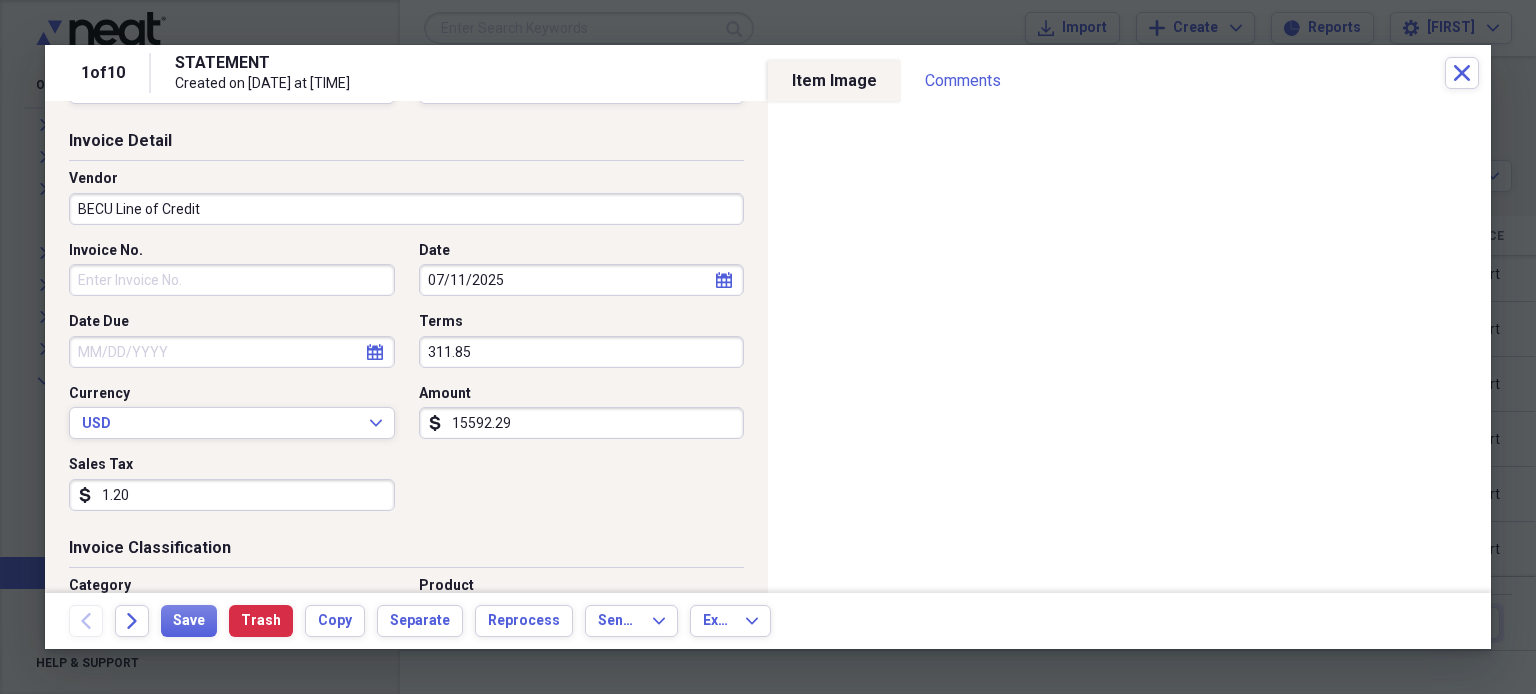 drag, startPoint x: 140, startPoint y: 509, endPoint x: 380, endPoint y: 491, distance: 240.67406 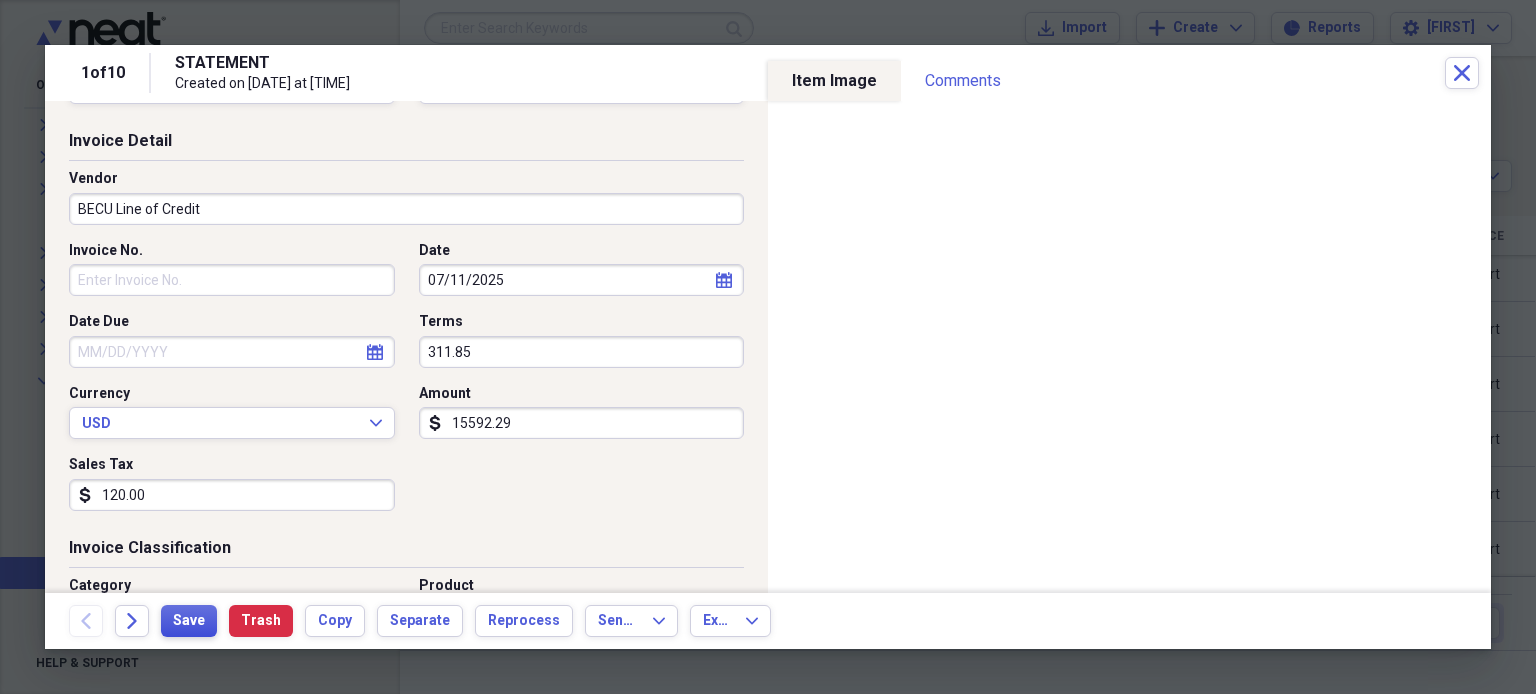 type on "120.00" 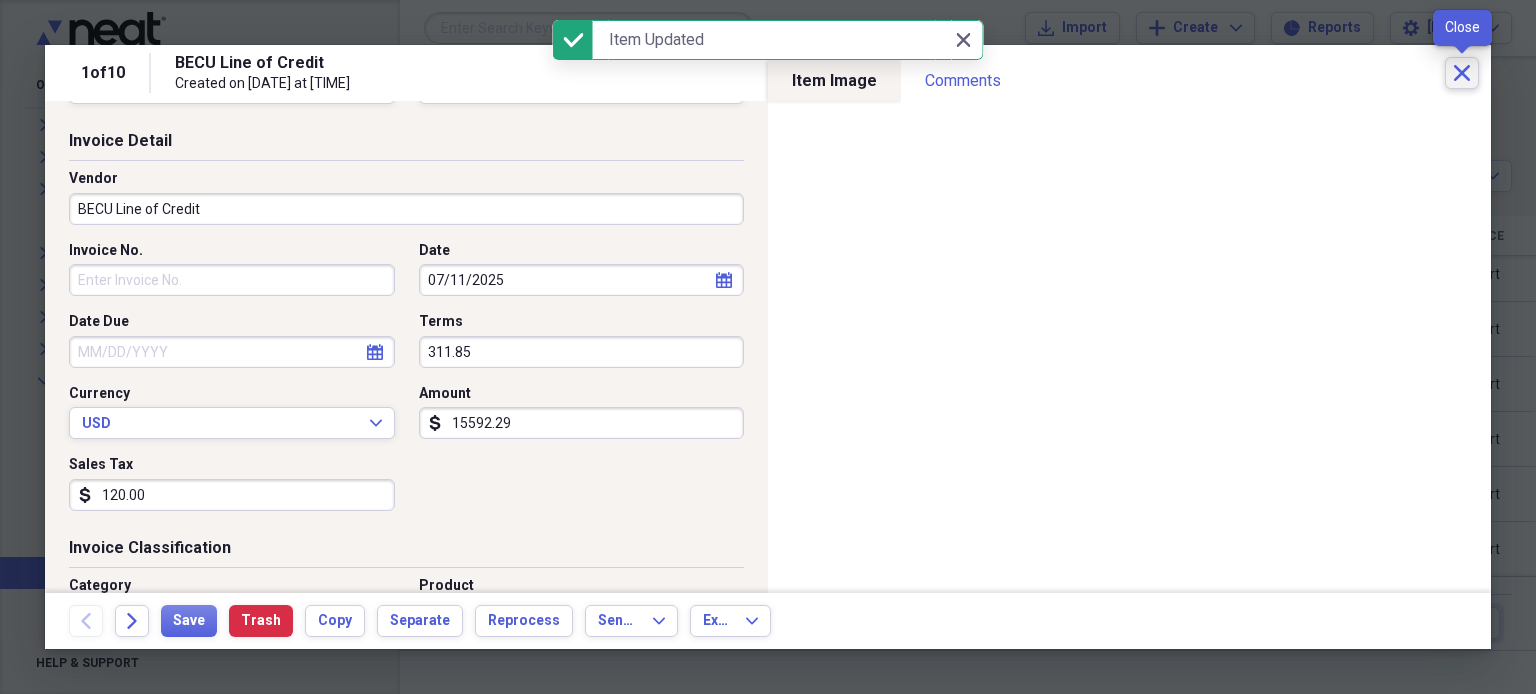 click 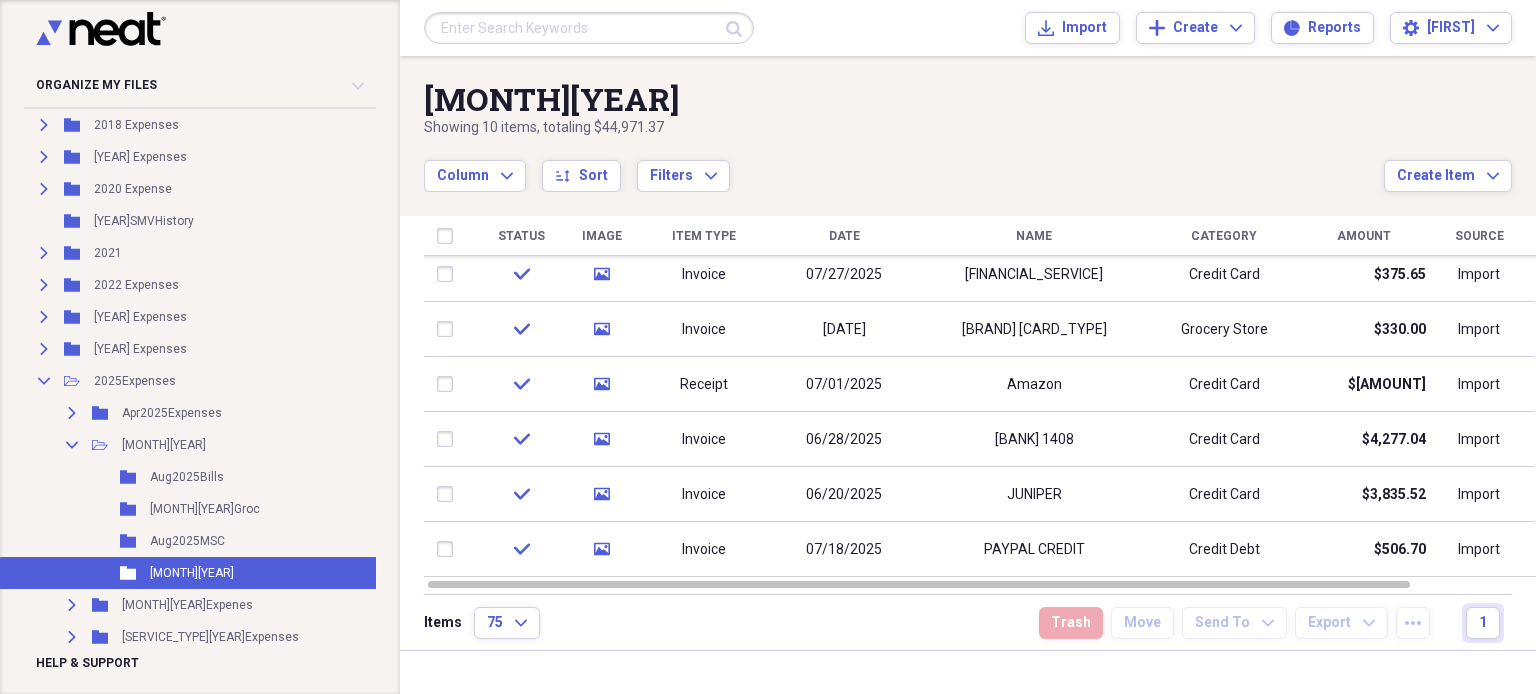 drag, startPoint x: 1524, startPoint y: 367, endPoint x: 1523, endPoint y: 535, distance: 168.00298 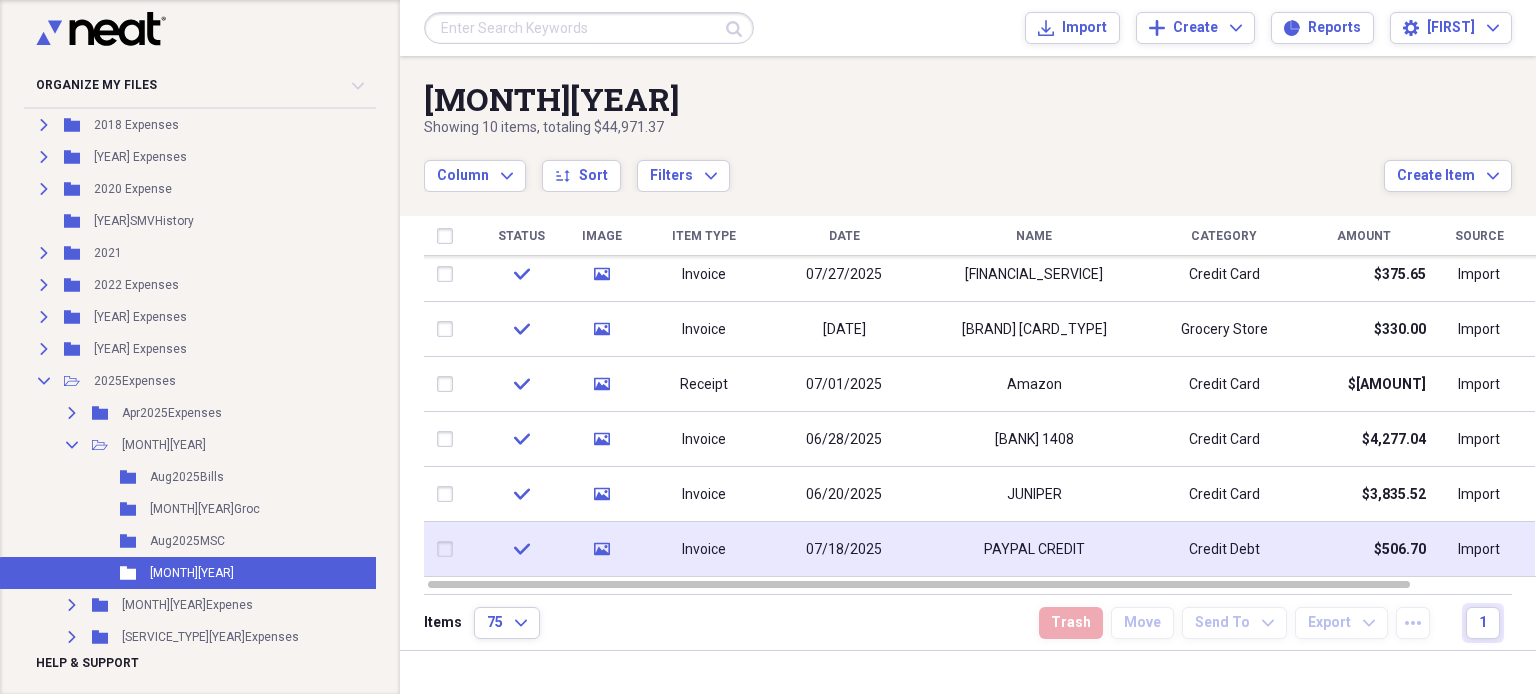 click on "$506.70" at bounding box center [1400, 550] 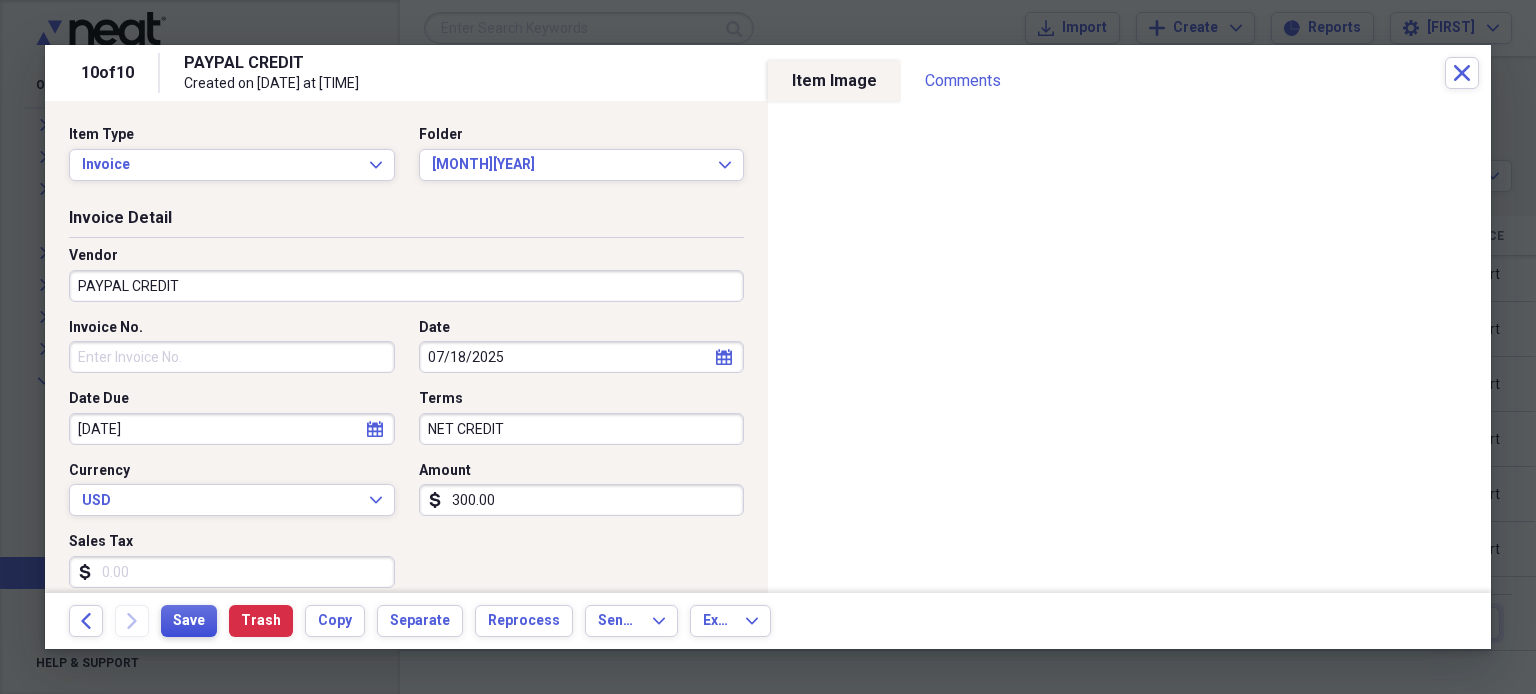type on "300.00" 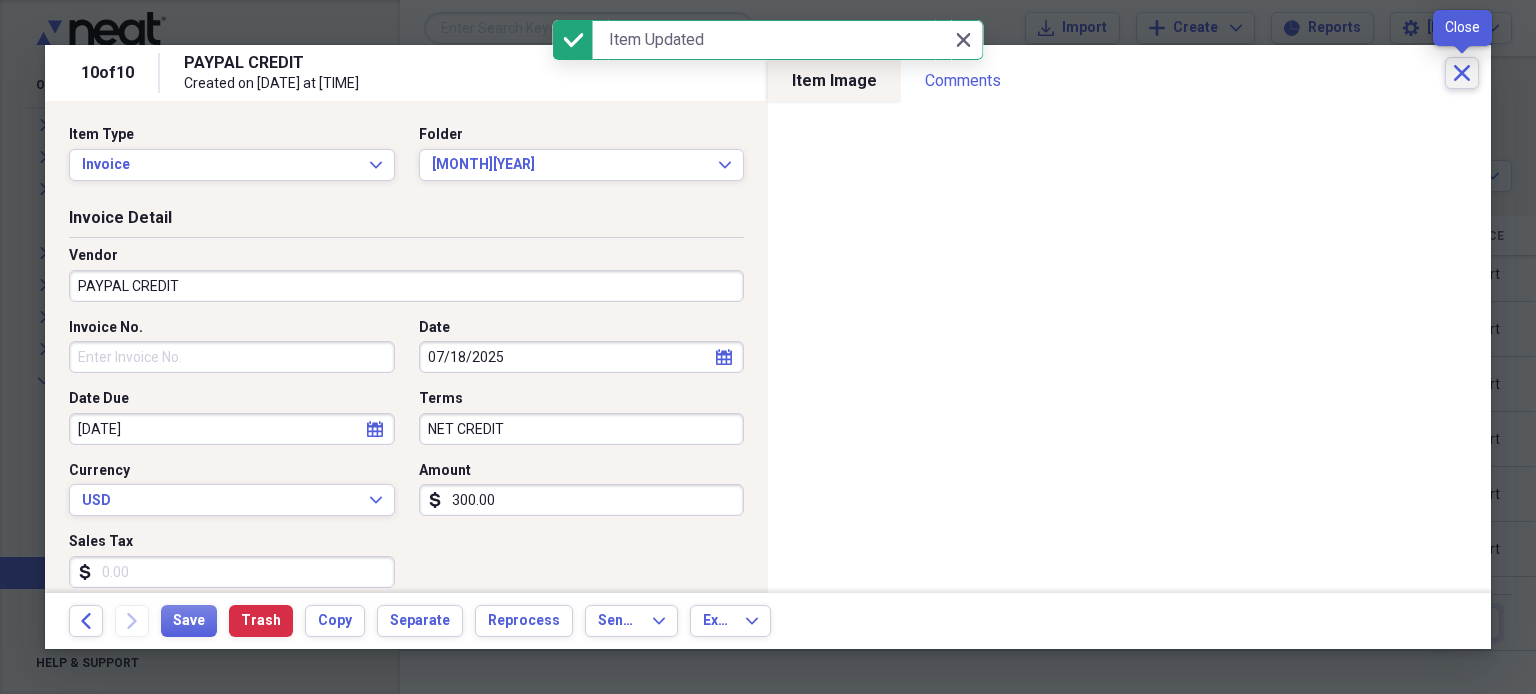 click on "Close" 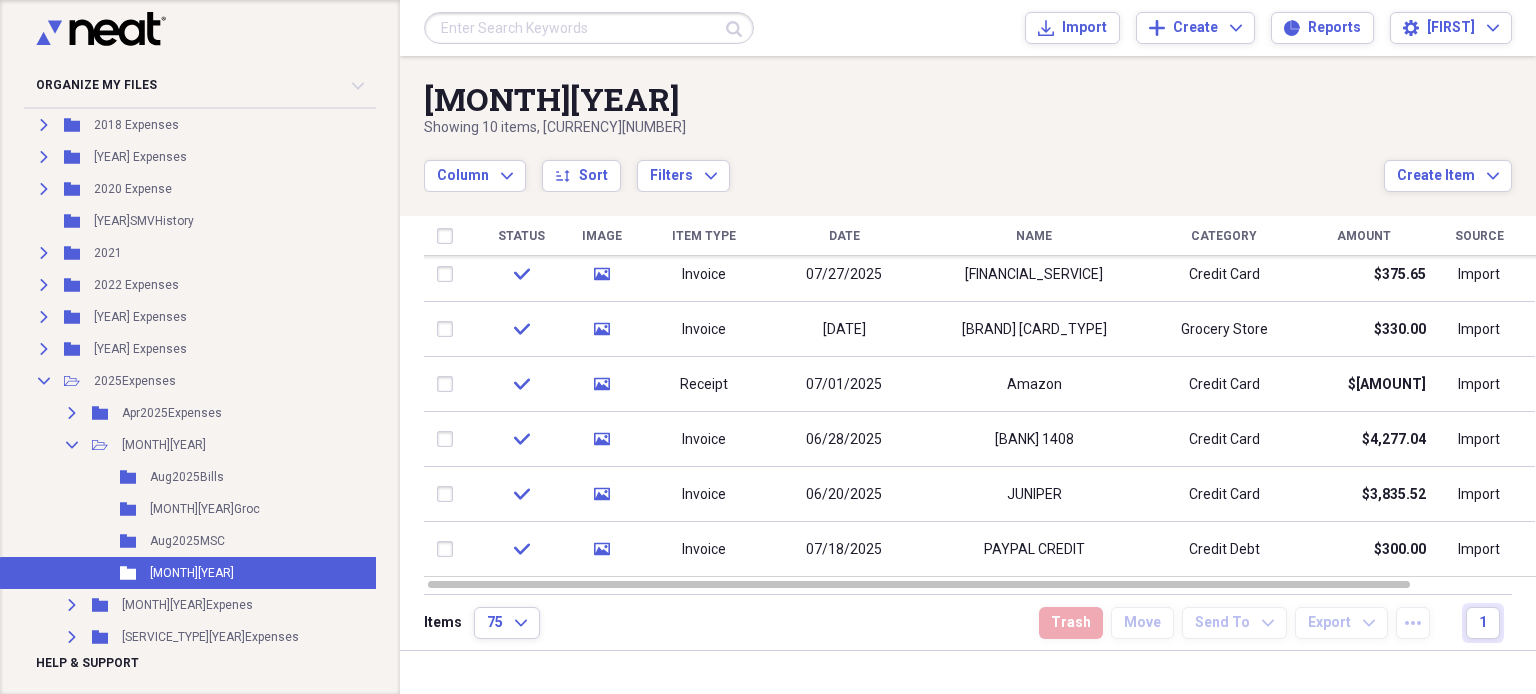 drag, startPoint x: 1527, startPoint y: 467, endPoint x: 1535, endPoint y: 511, distance: 44.72136 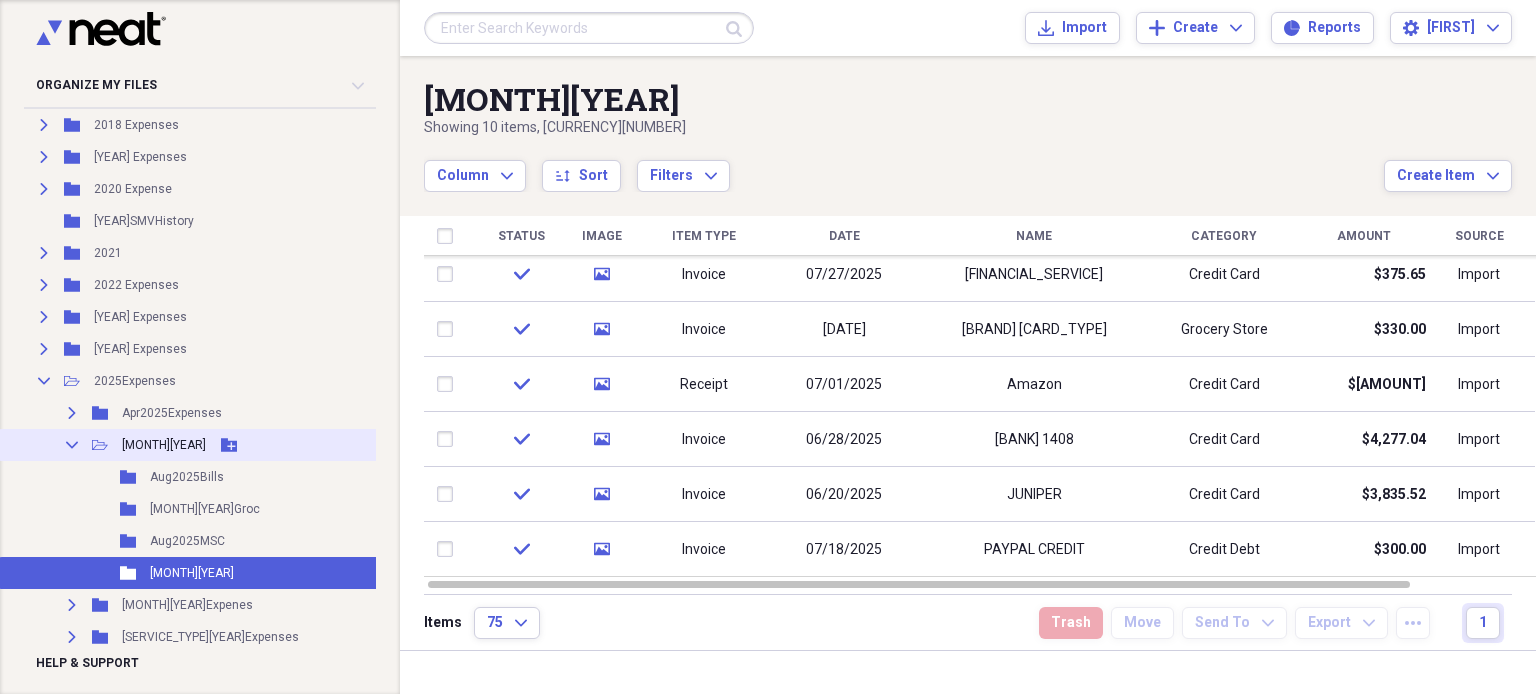 click on "Collapse" 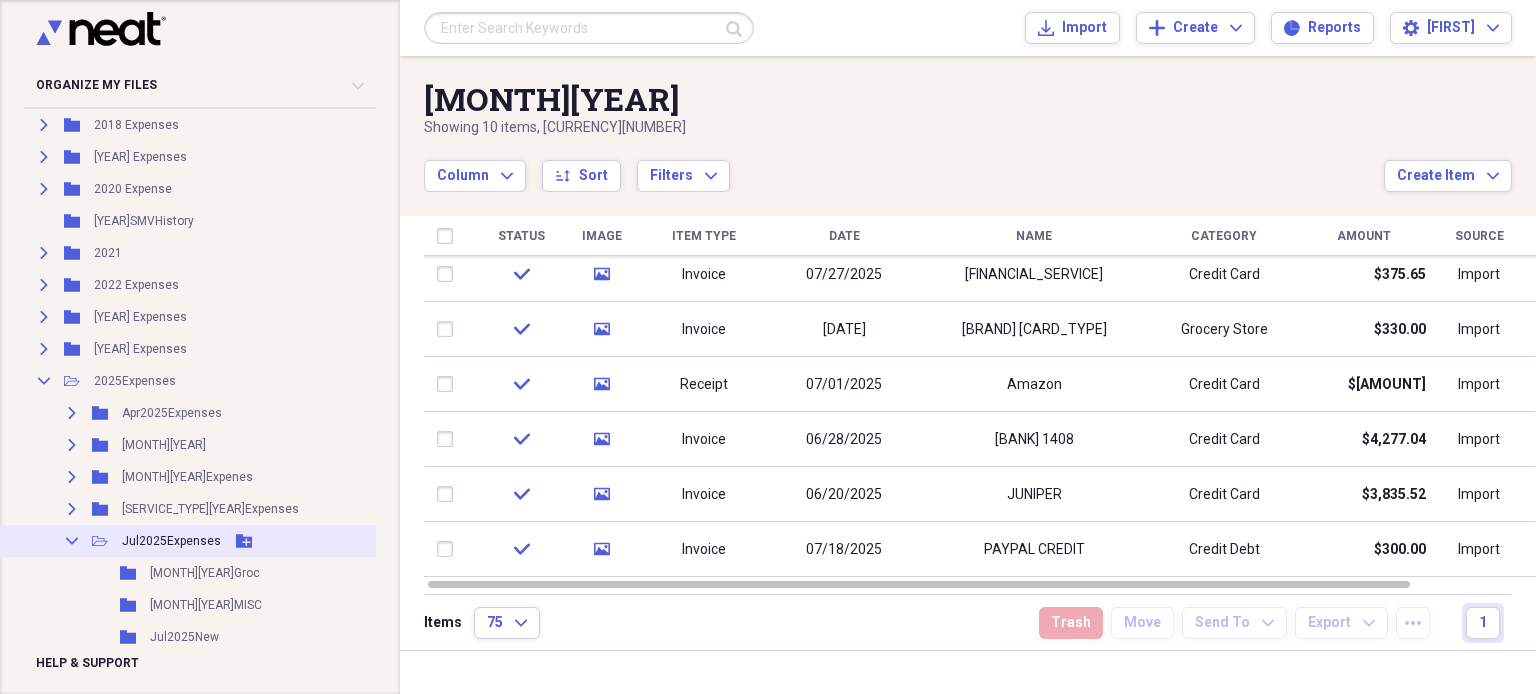 click 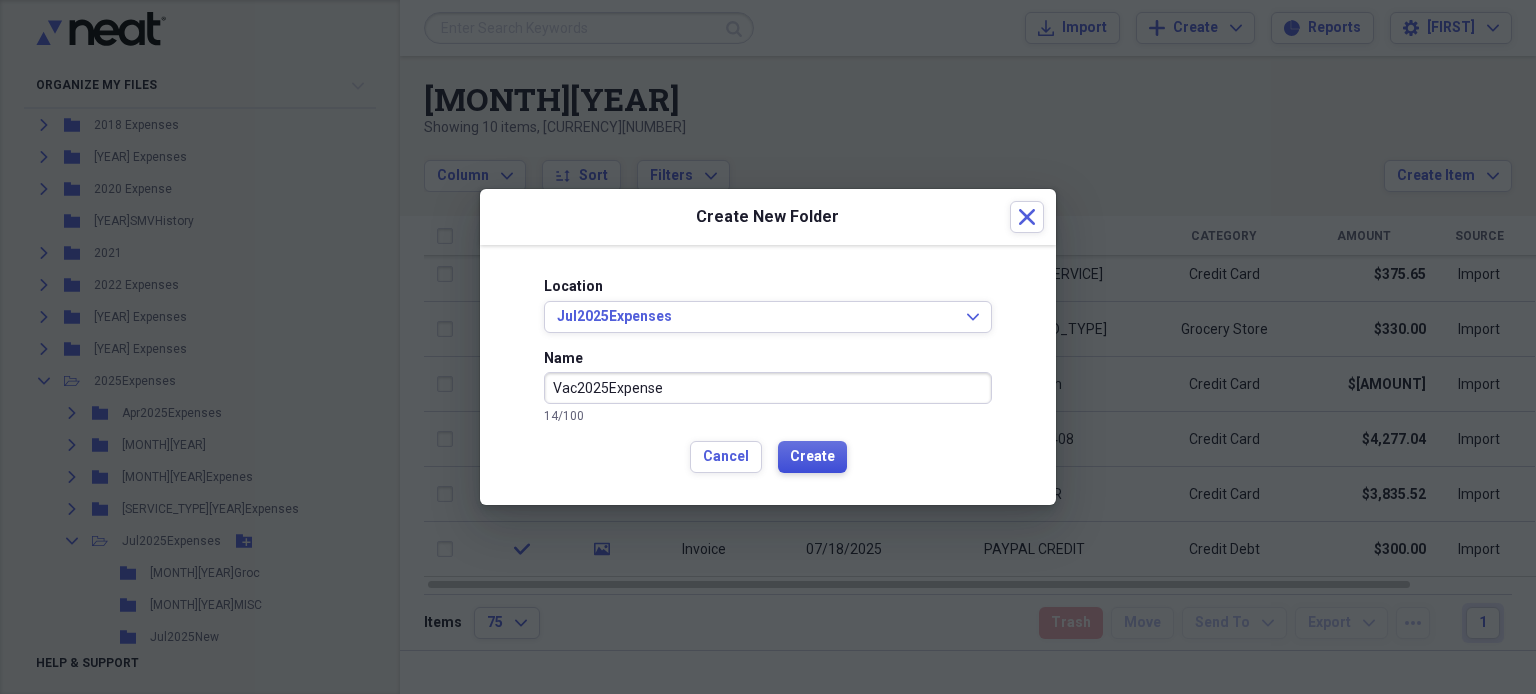 type on "Vac2025Expense" 